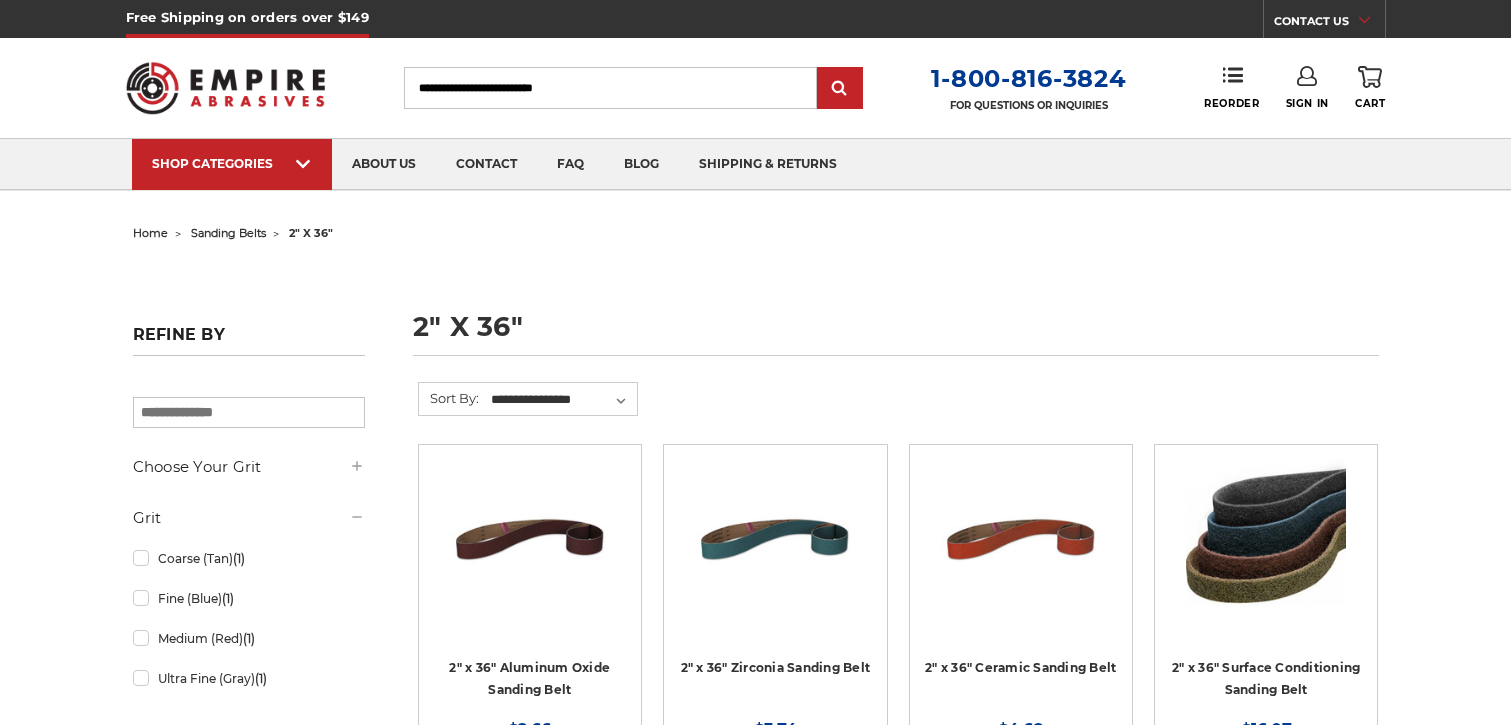 scroll, scrollTop: 0, scrollLeft: 0, axis: both 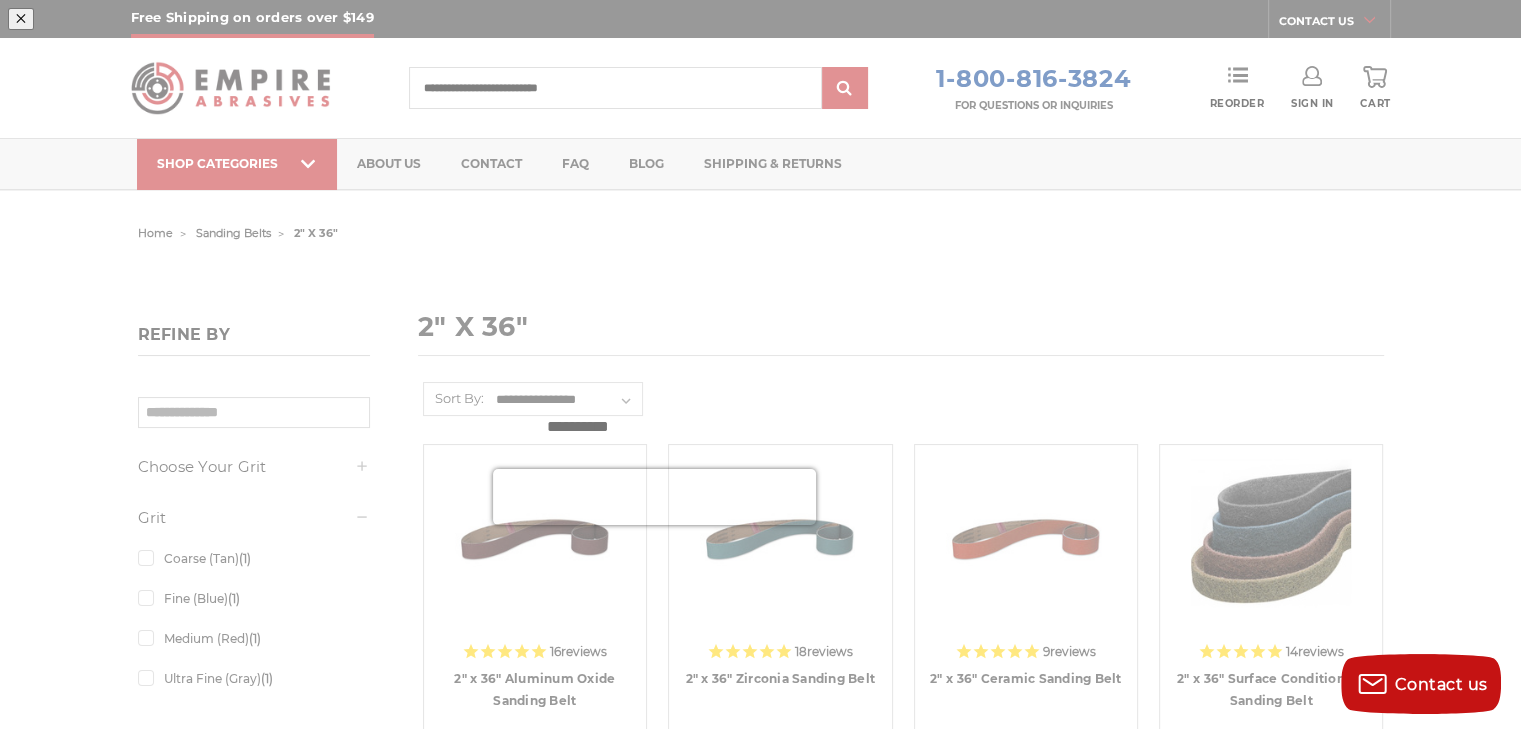 click at bounding box center (578, 426) 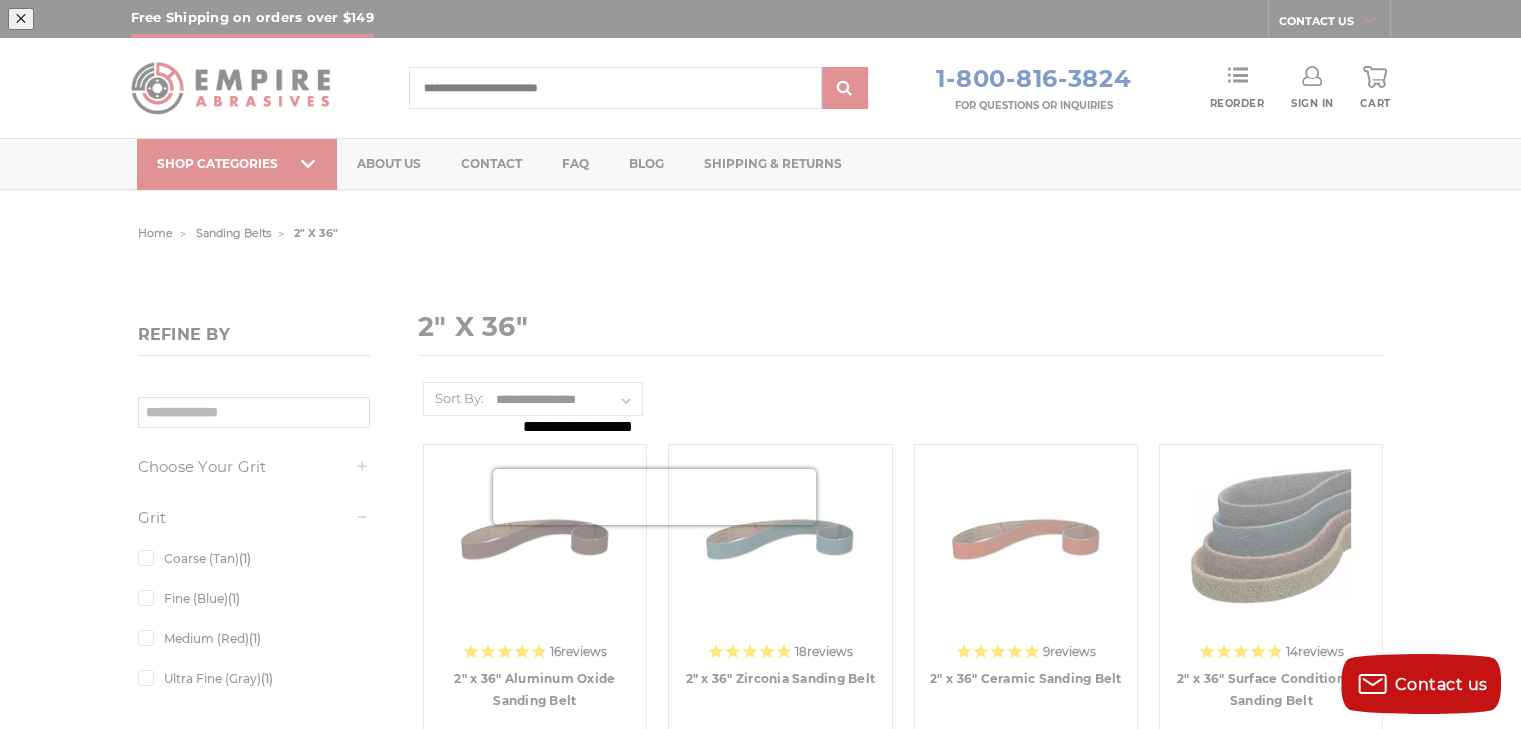 click at bounding box center (654, 497) 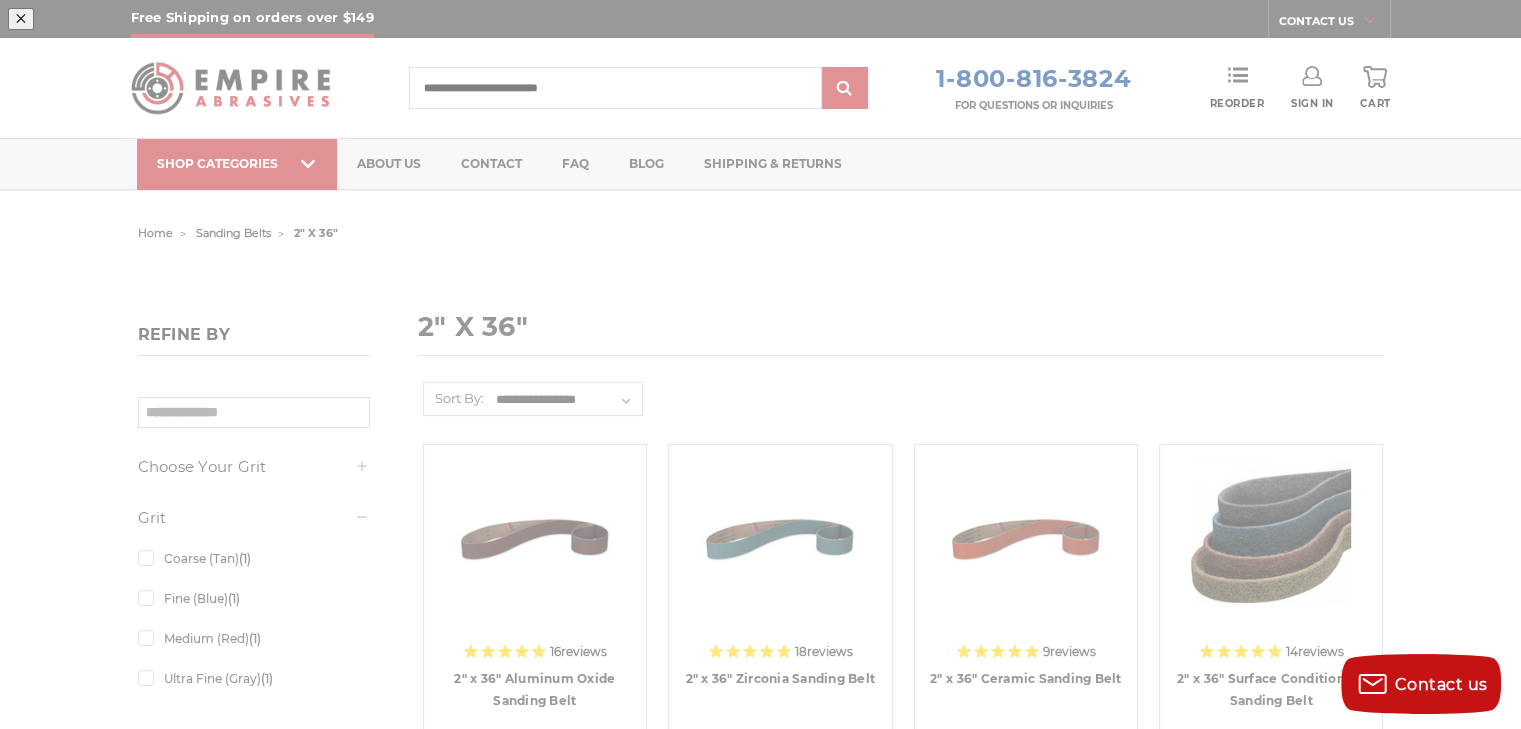 click at bounding box center (643, 459) 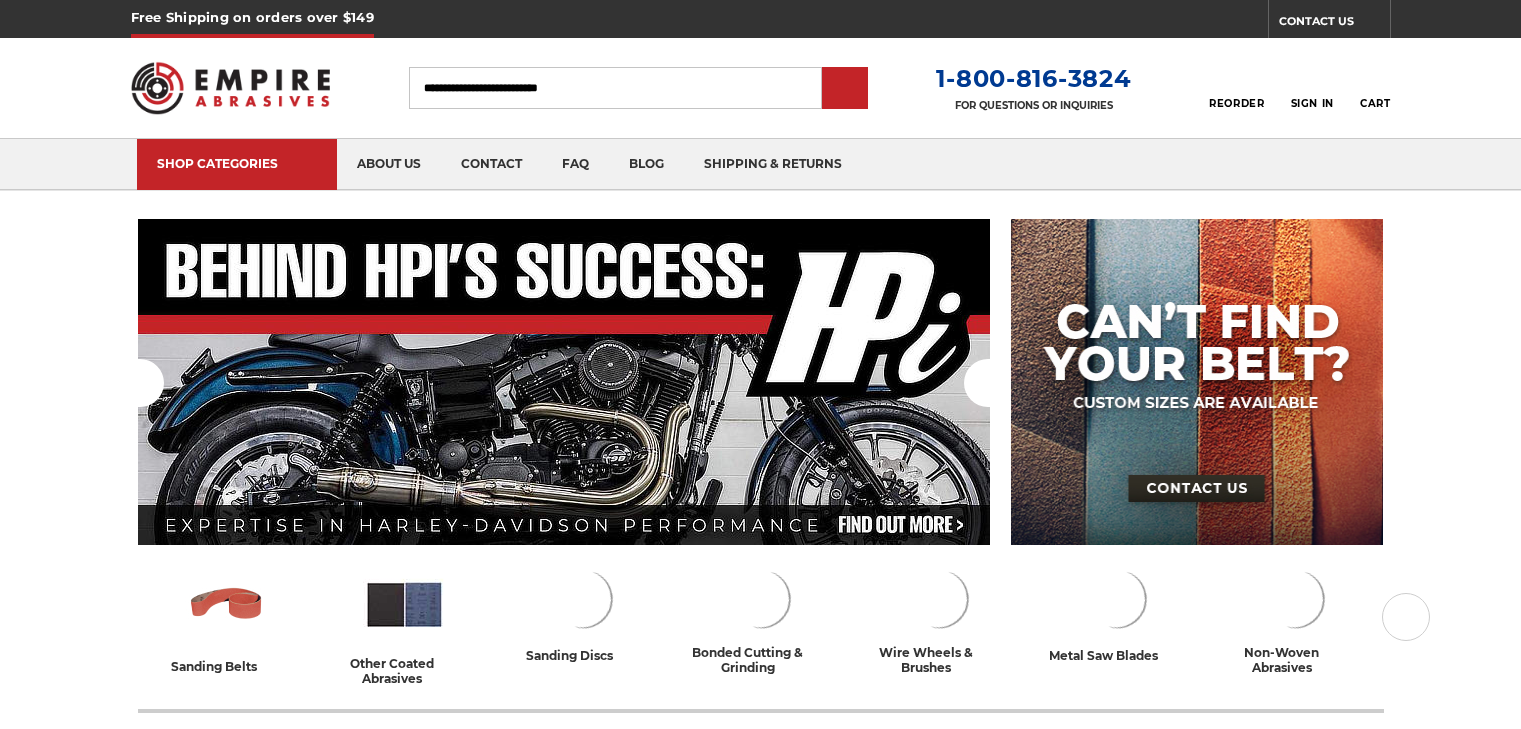 scroll, scrollTop: 0, scrollLeft: 0, axis: both 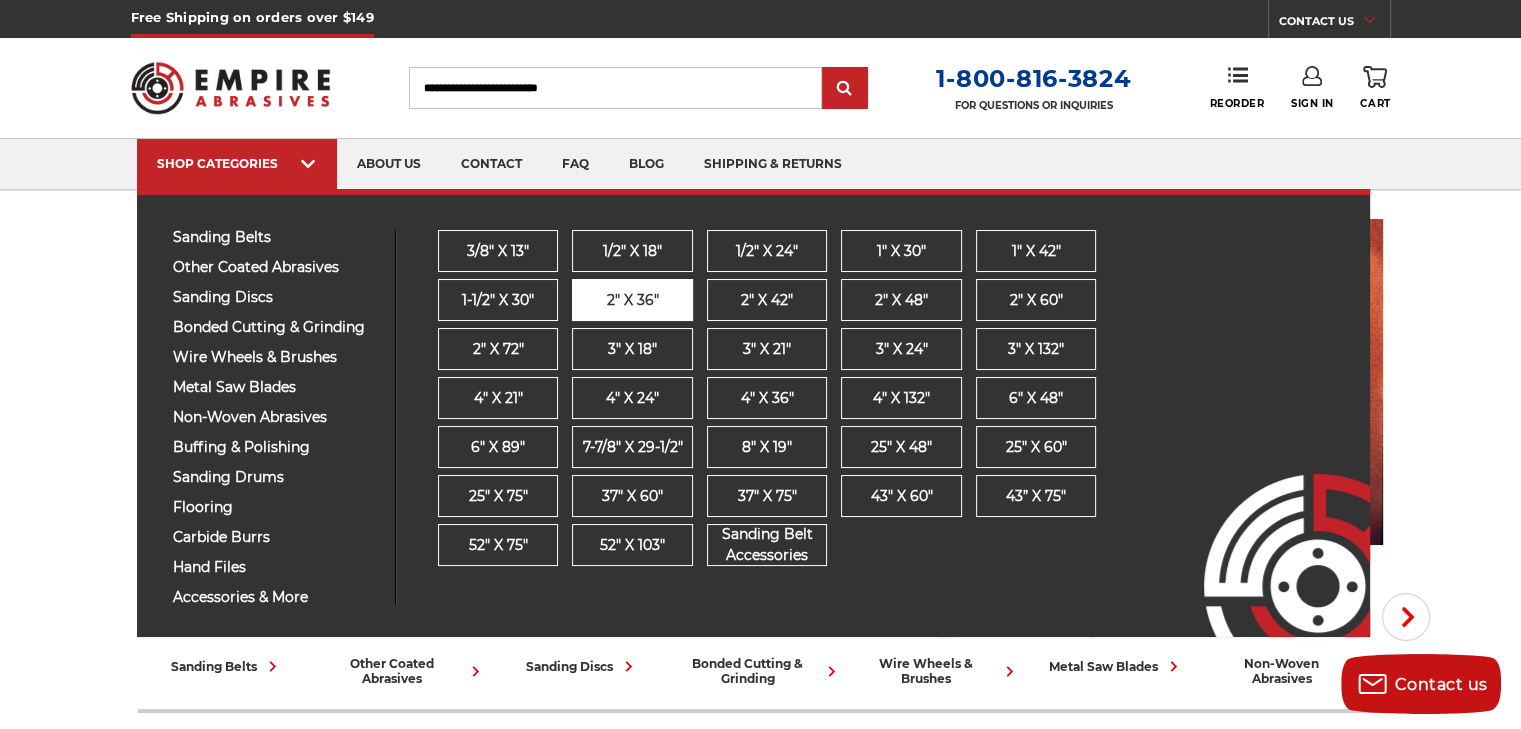click on "2" x 36"" at bounding box center (632, 300) 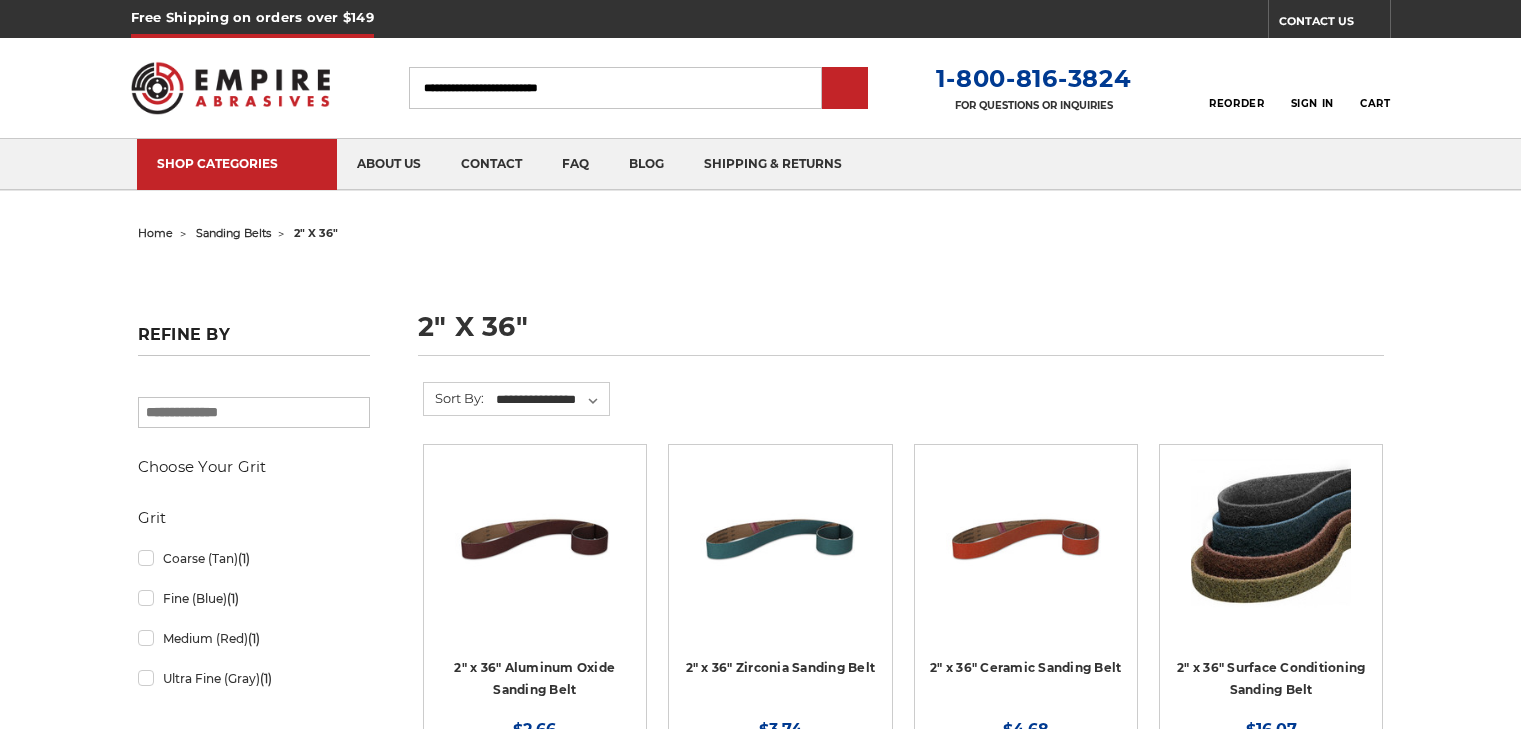scroll, scrollTop: 0, scrollLeft: 0, axis: both 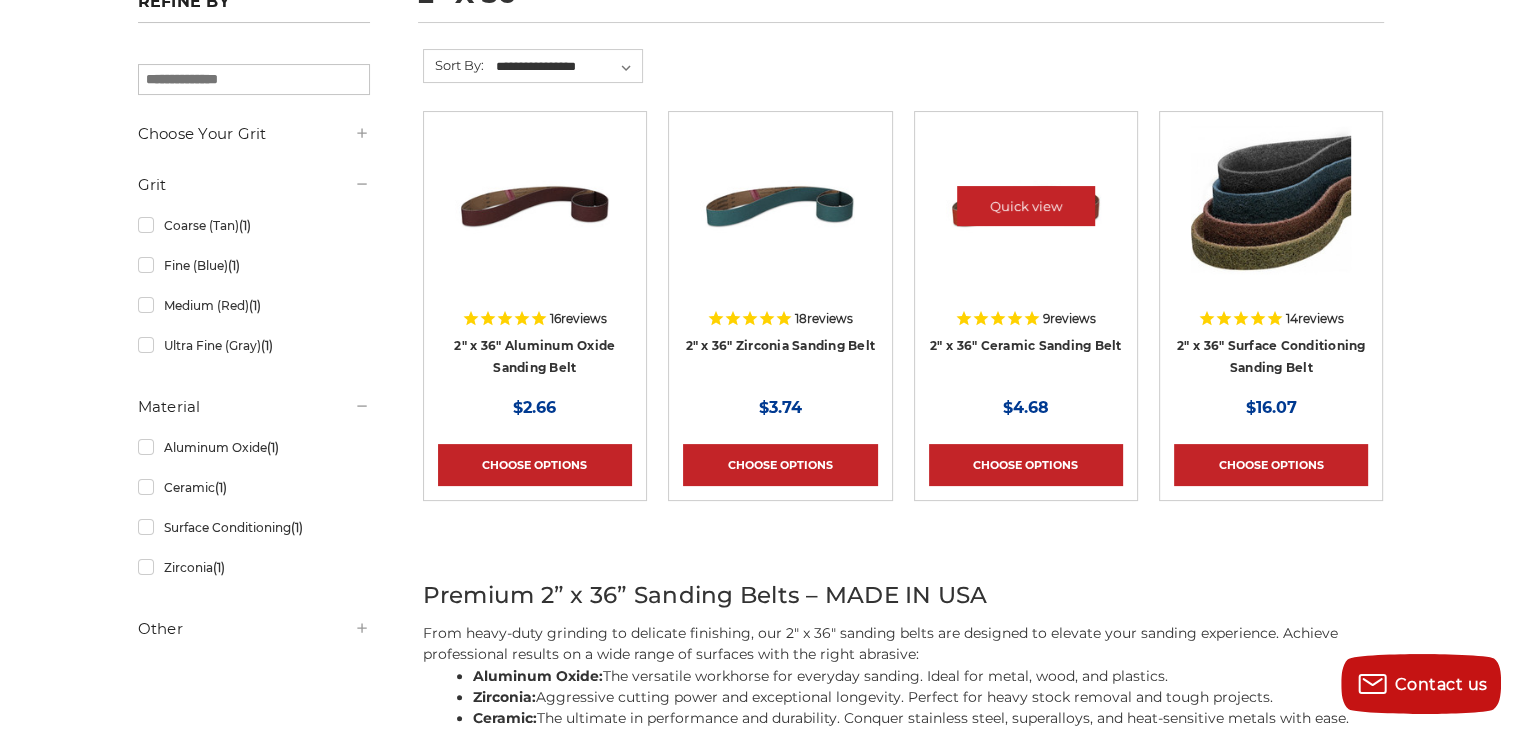 click at bounding box center (1026, 206) 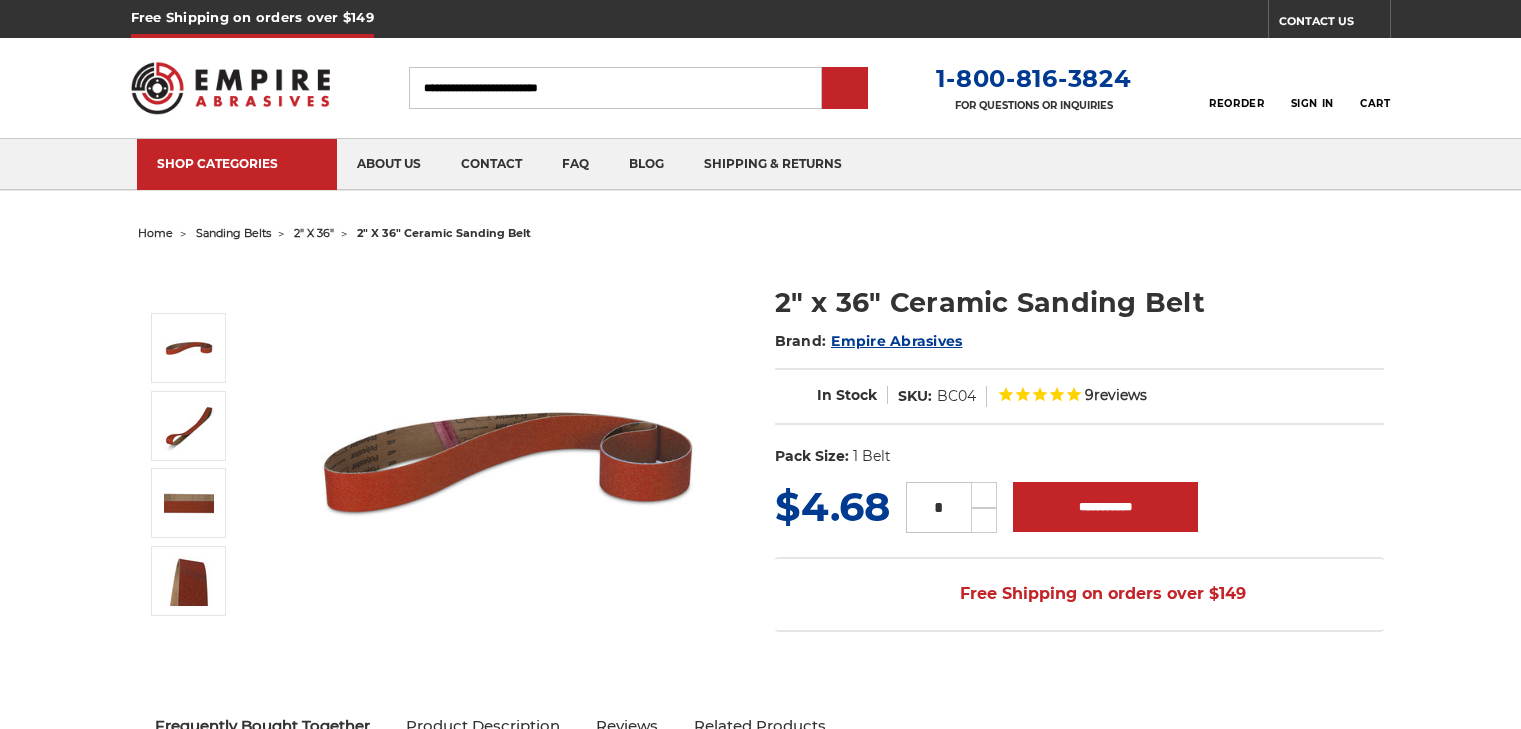 scroll, scrollTop: 0, scrollLeft: 0, axis: both 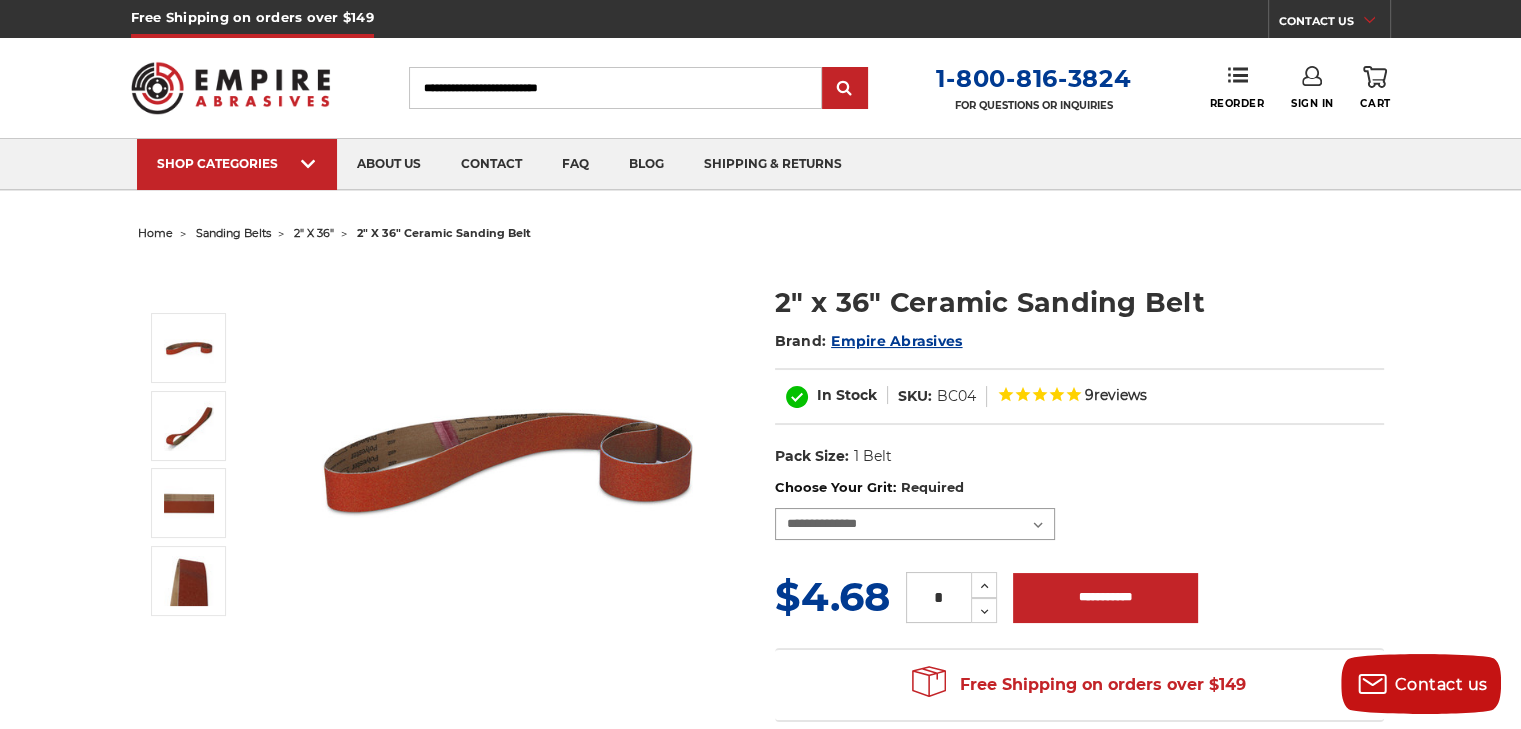 click on "**********" at bounding box center [915, 524] 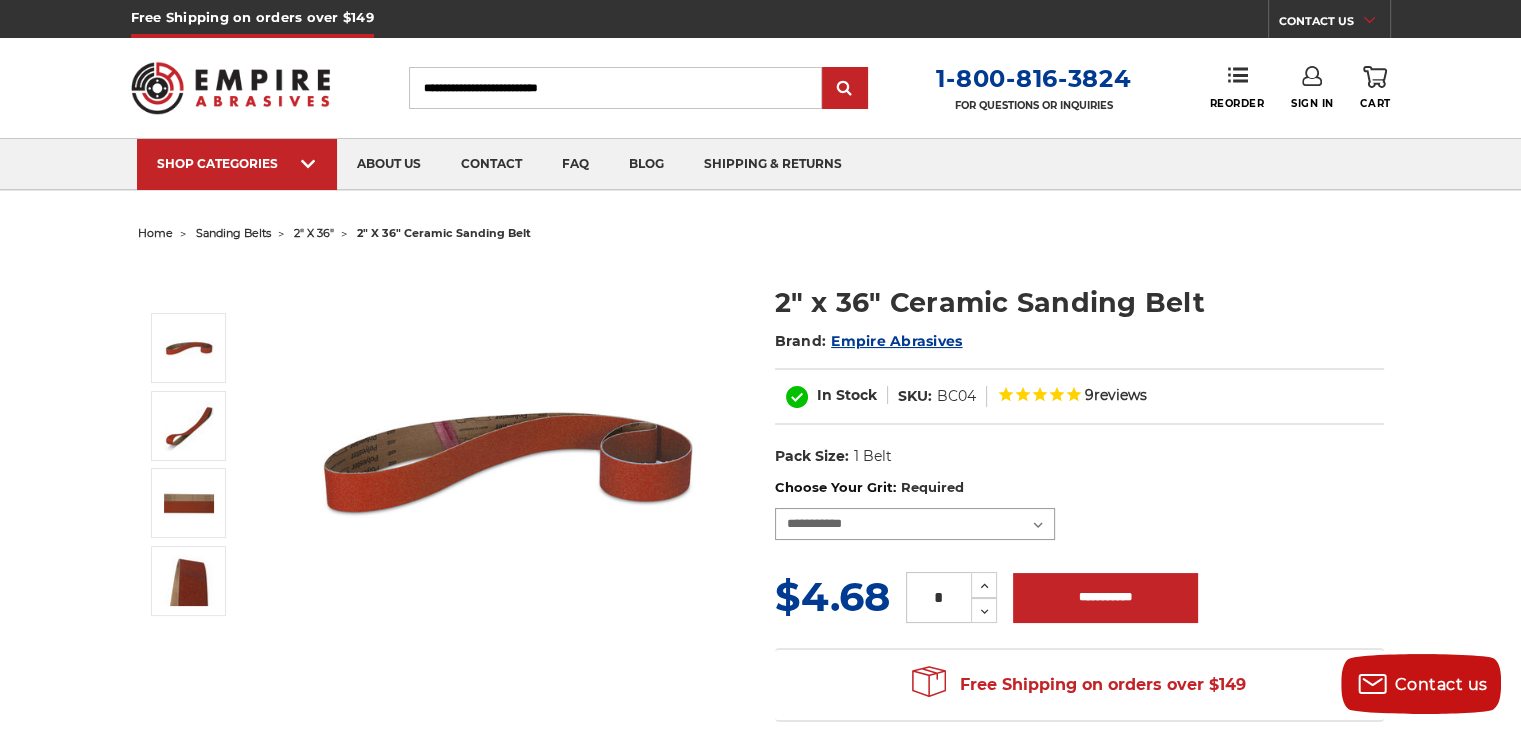 click on "**********" at bounding box center [915, 524] 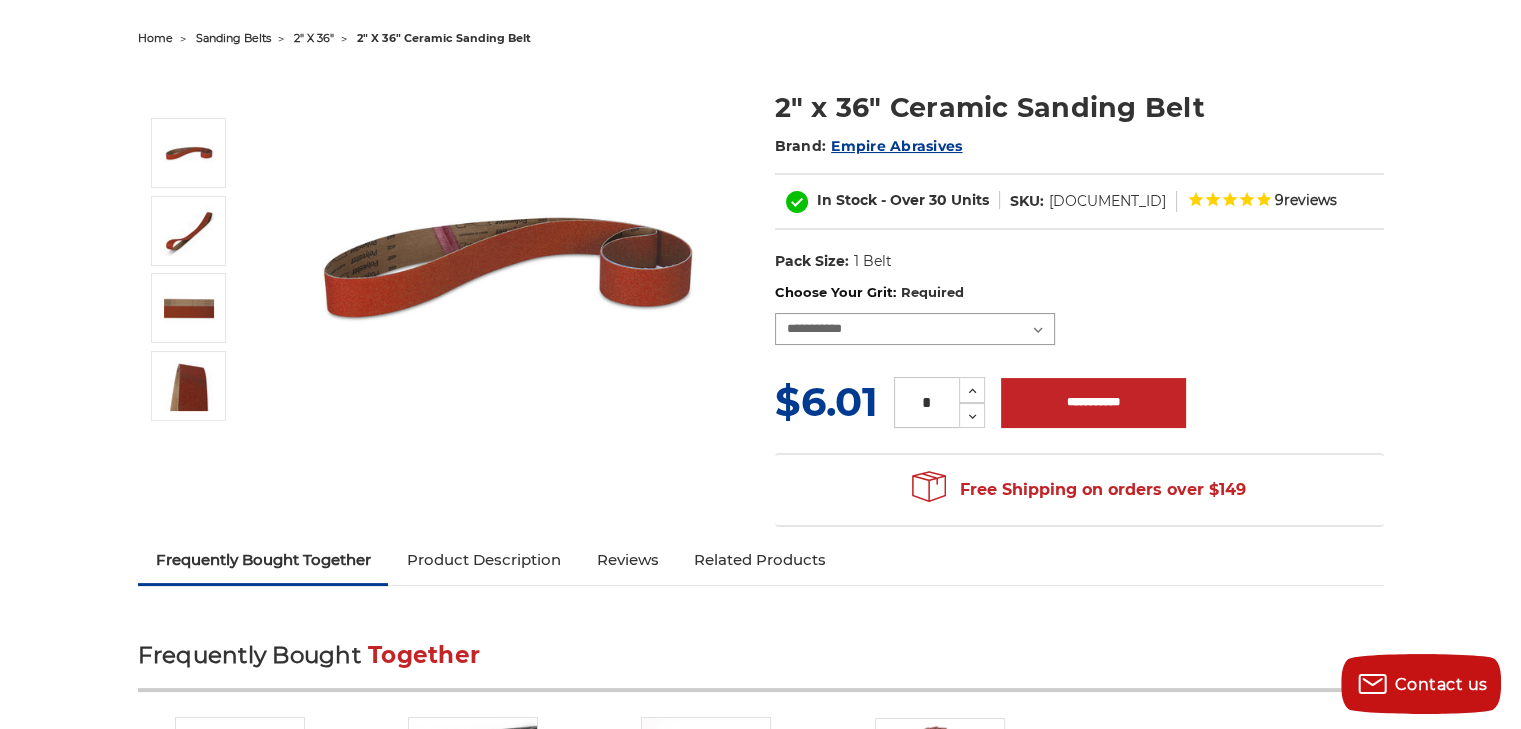 scroll, scrollTop: 200, scrollLeft: 0, axis: vertical 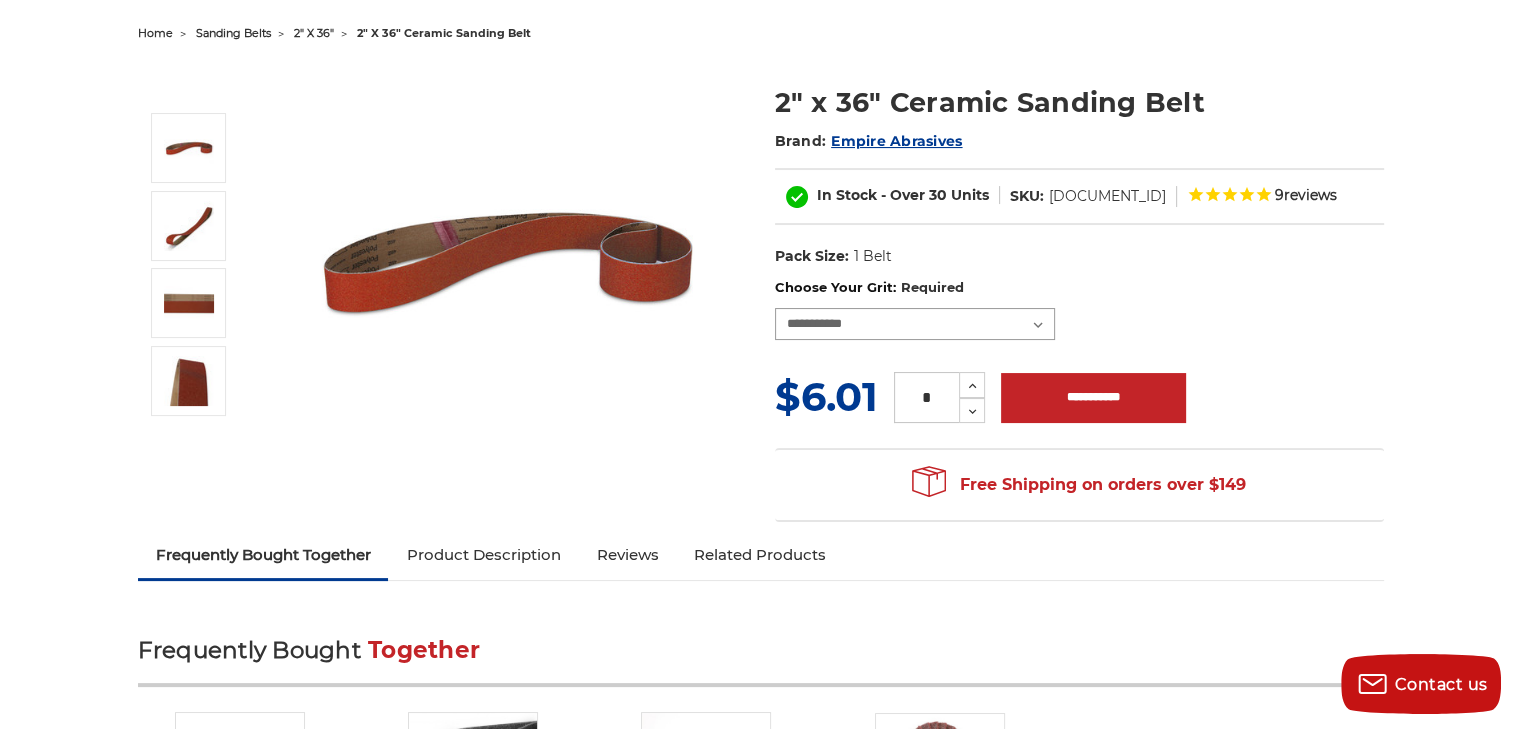 click on "**********" at bounding box center (915, 324) 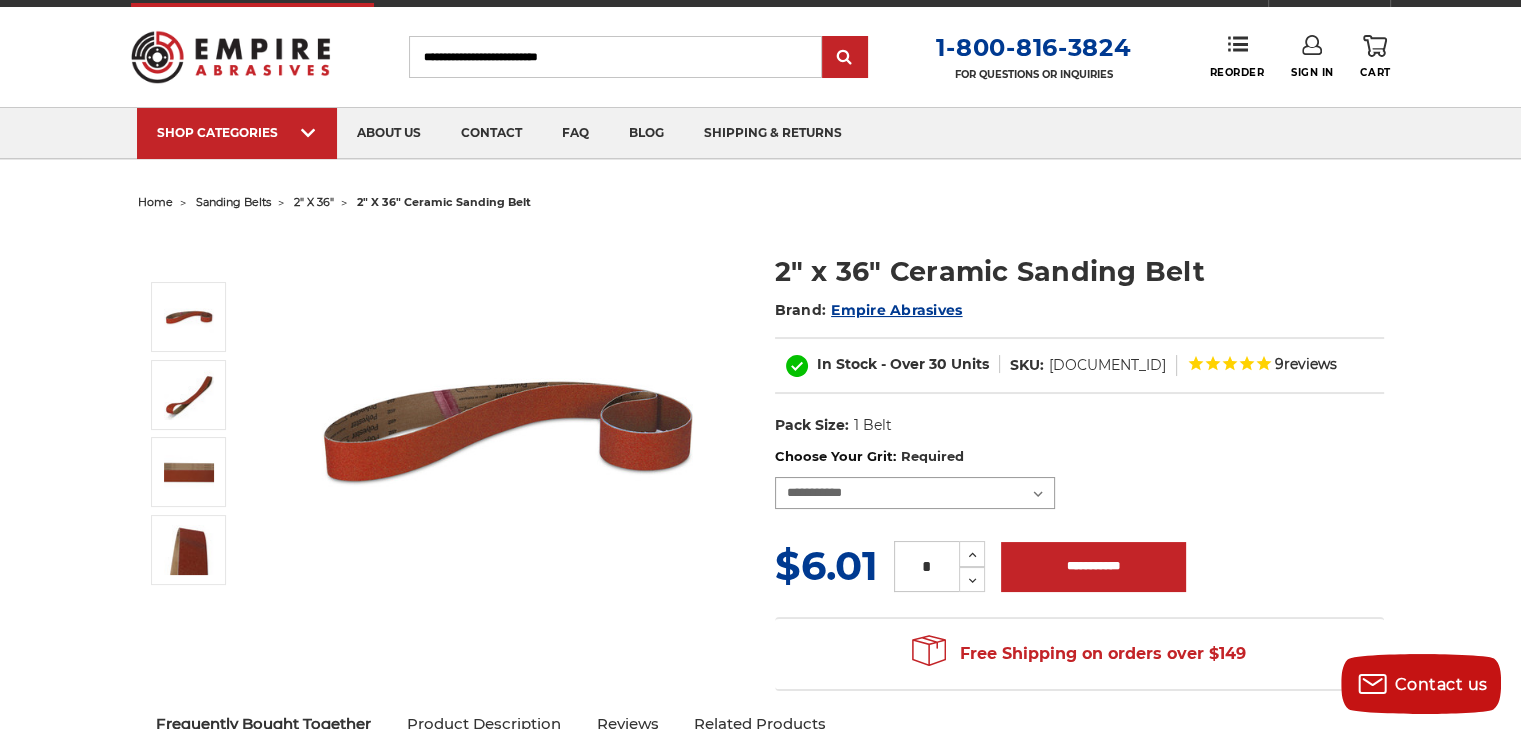 scroll, scrollTop: 0, scrollLeft: 0, axis: both 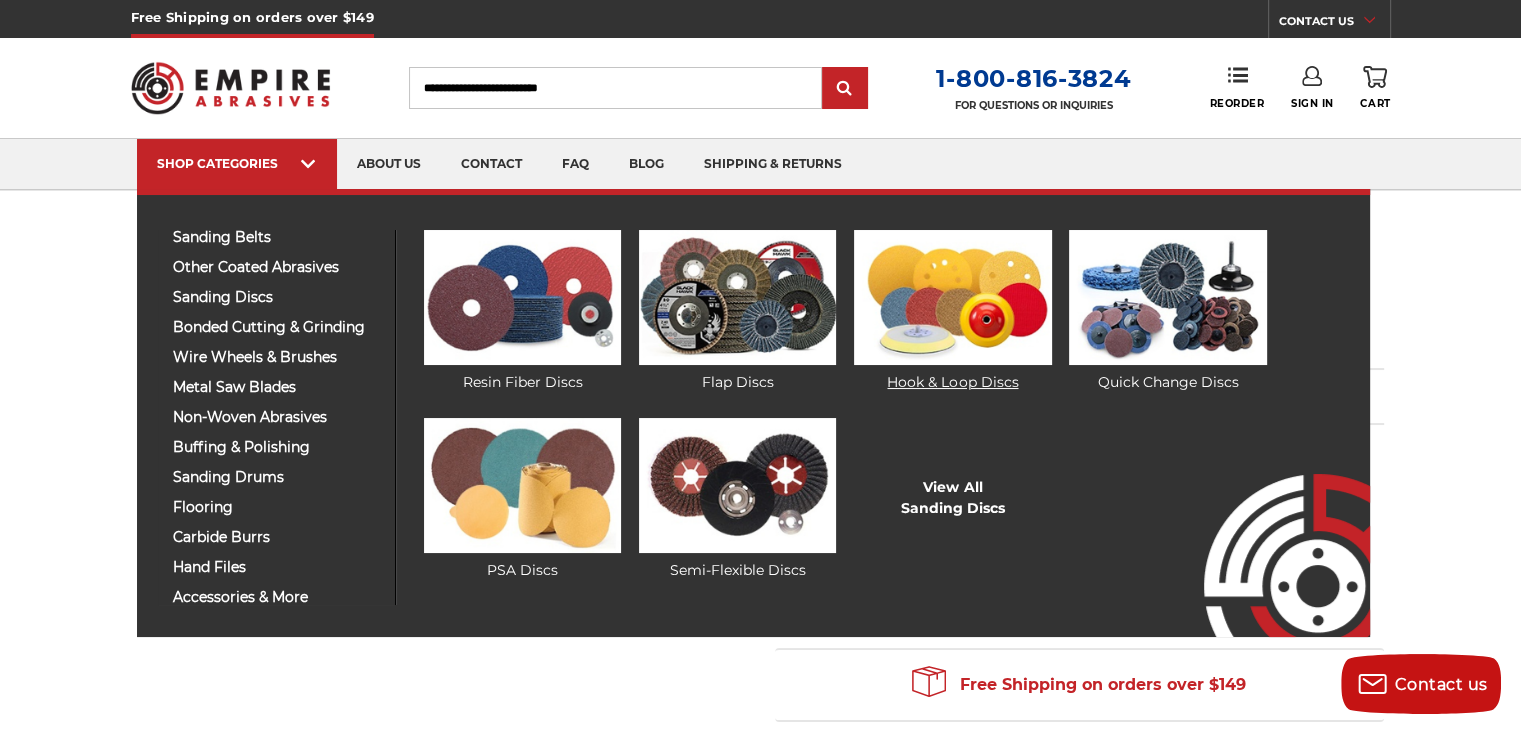 click at bounding box center [952, 297] 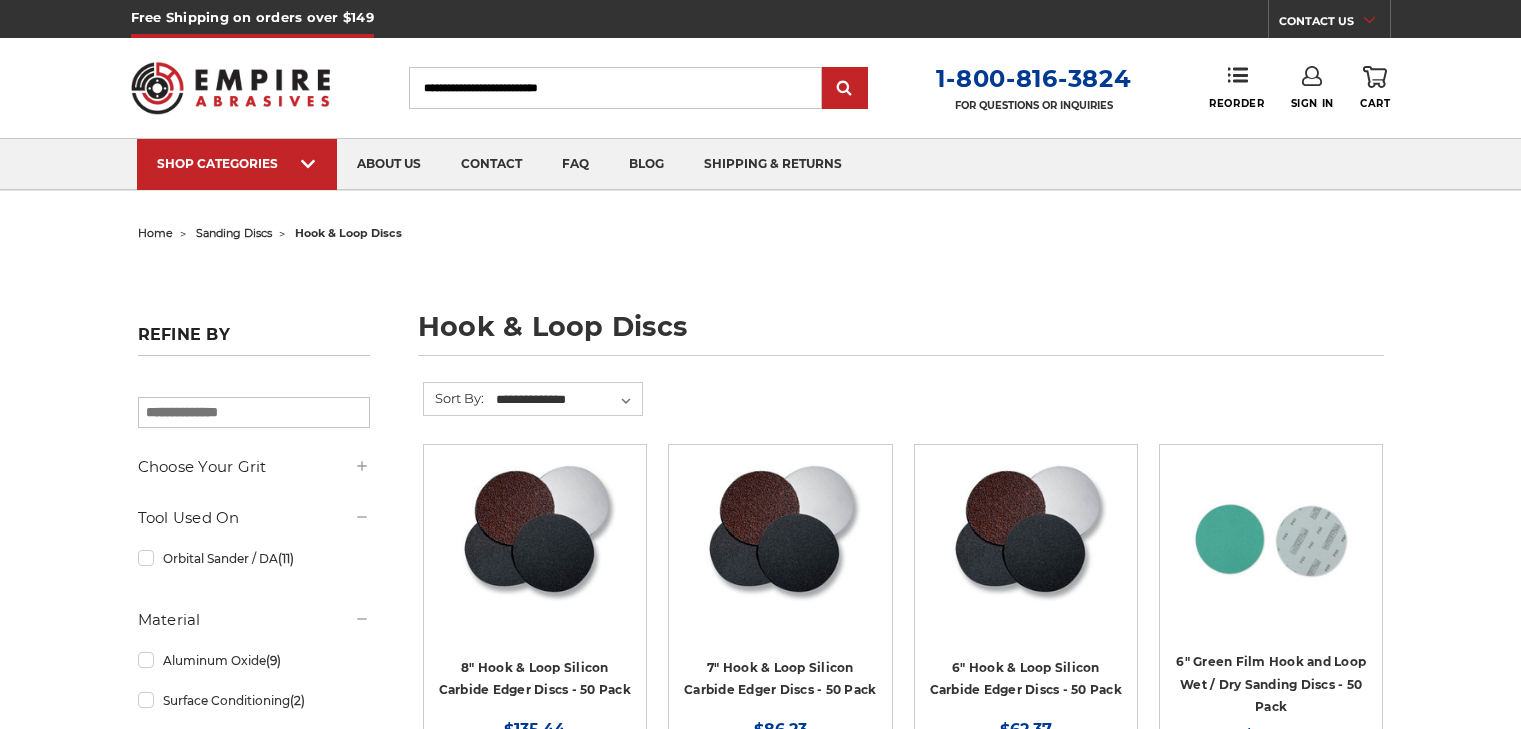 scroll, scrollTop: 0, scrollLeft: 0, axis: both 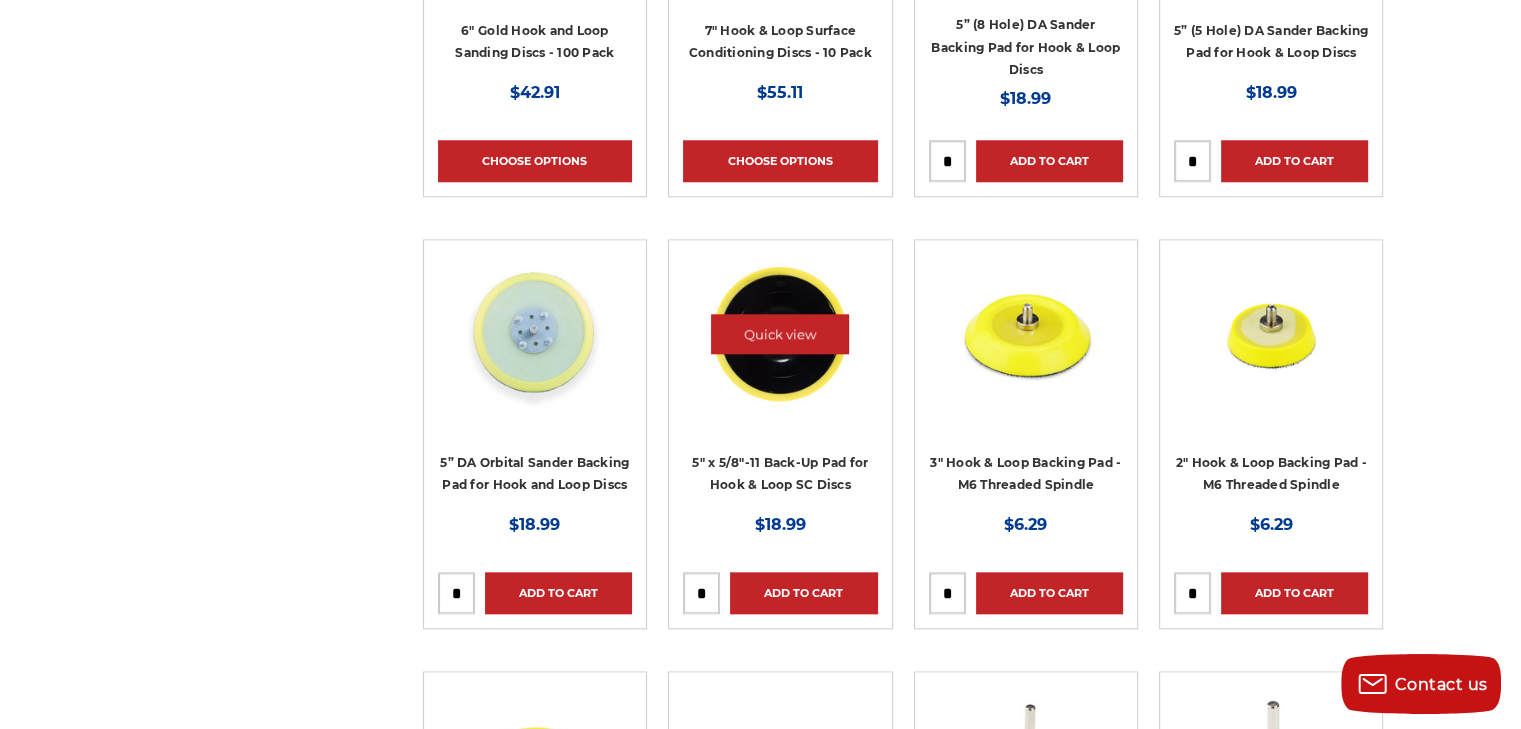 click at bounding box center [780, 334] 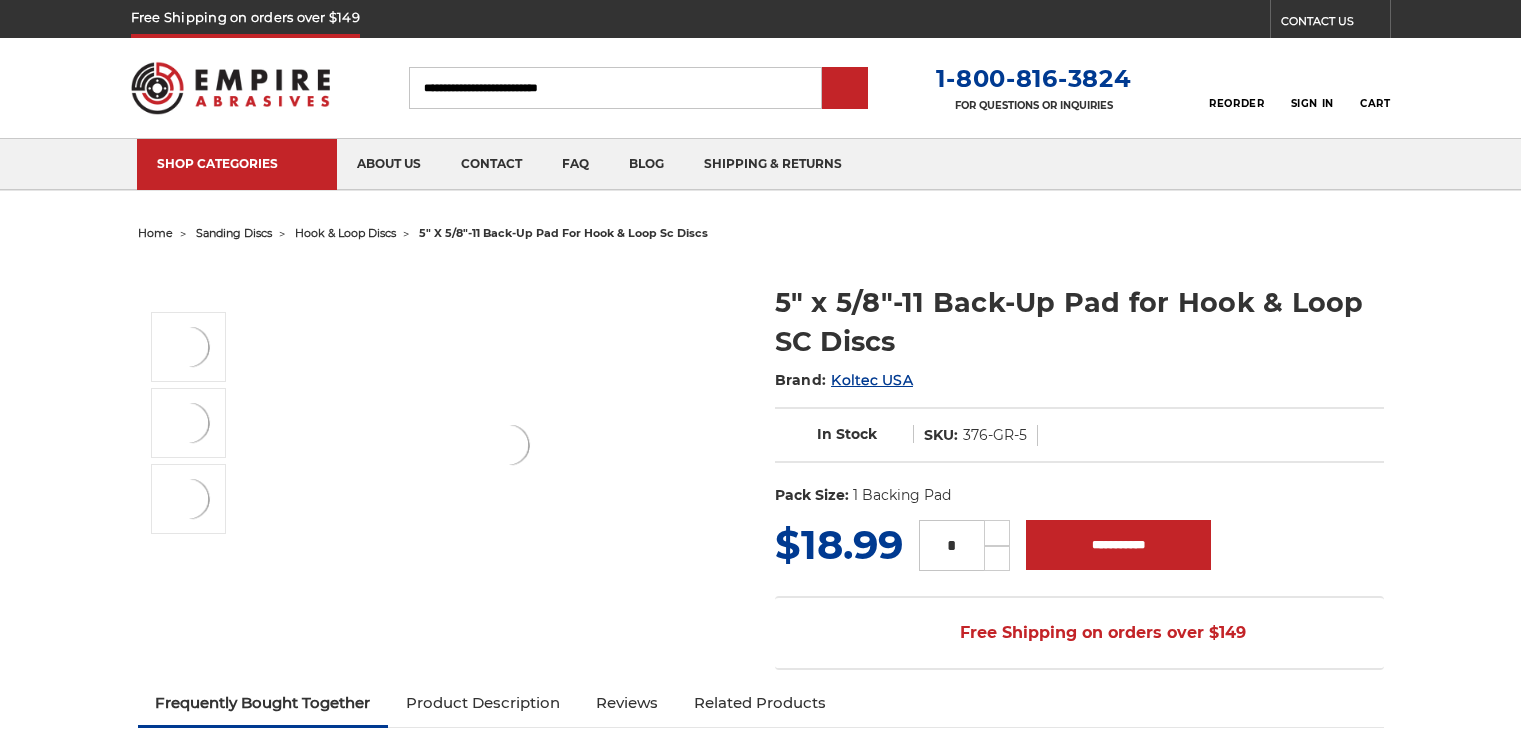 scroll, scrollTop: 0, scrollLeft: 0, axis: both 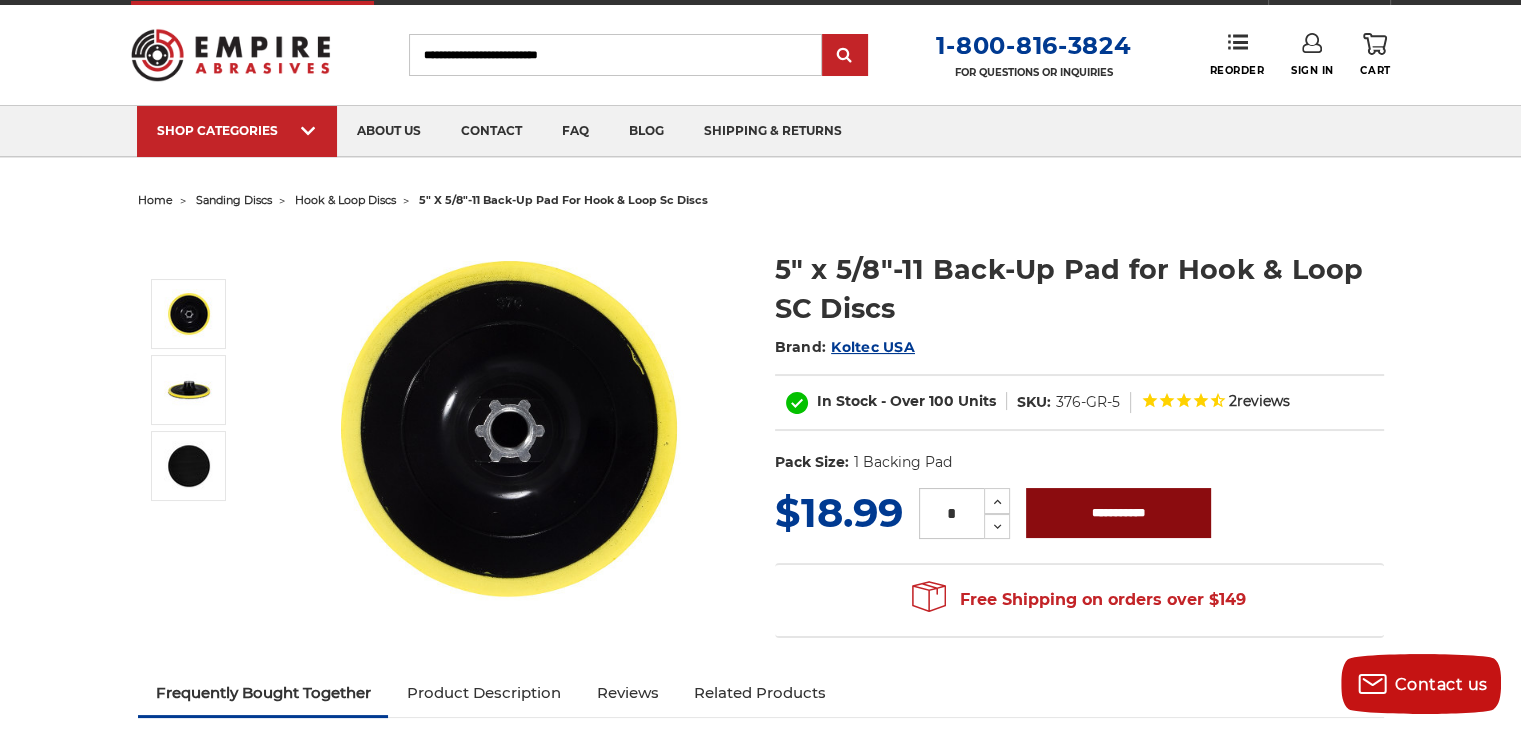 click on "**********" at bounding box center (1118, 513) 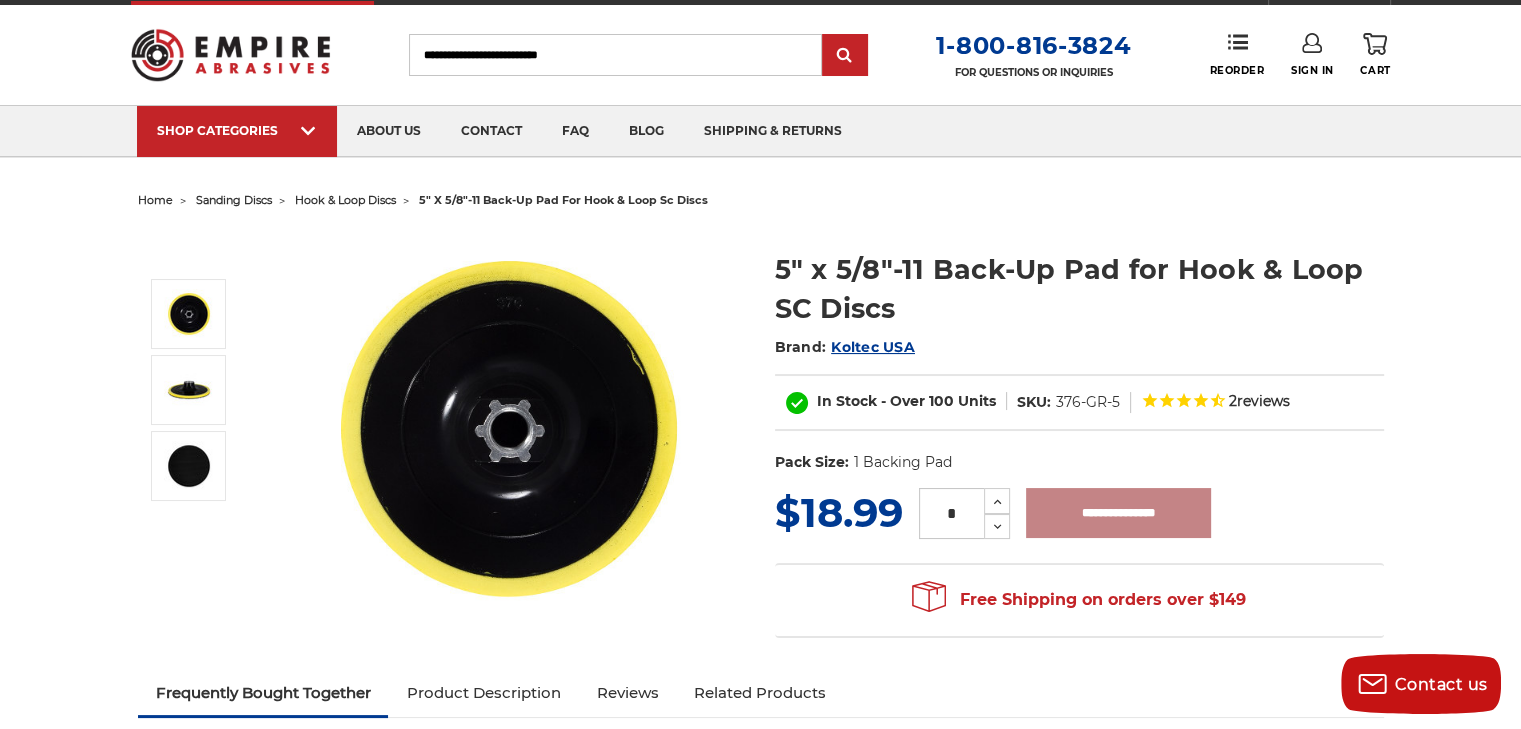 type on "**********" 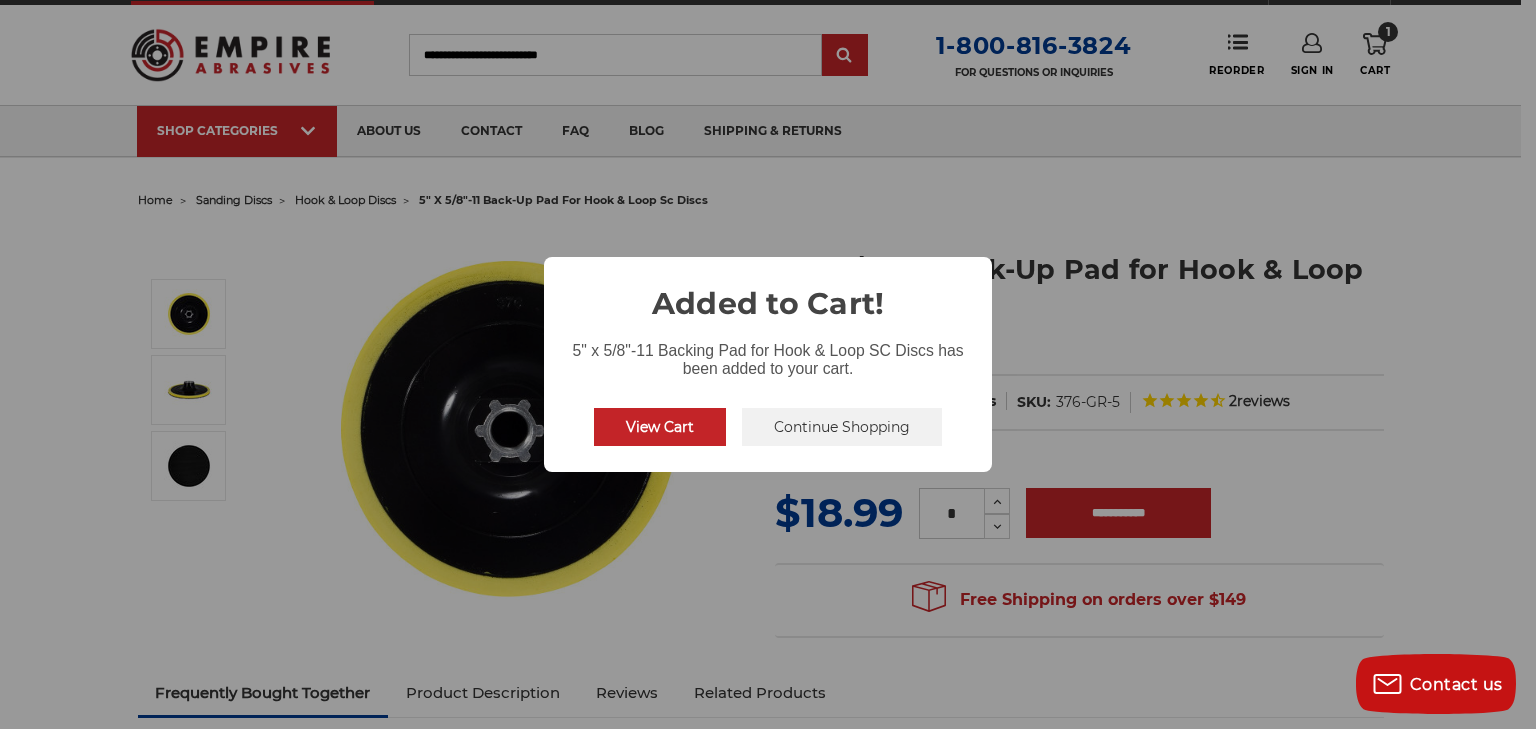 click on "Continue Shopping" at bounding box center (842, 427) 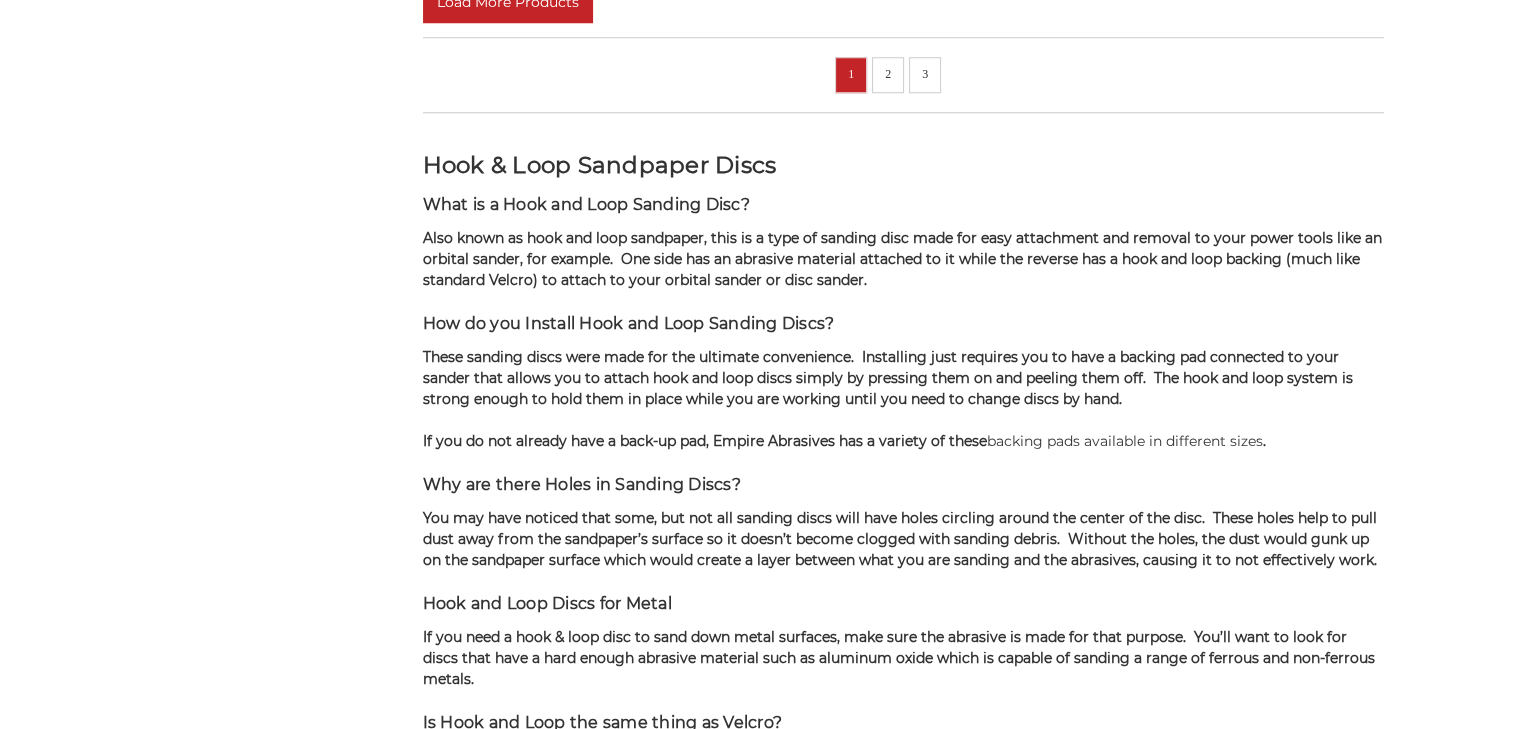 scroll, scrollTop: 1780, scrollLeft: 0, axis: vertical 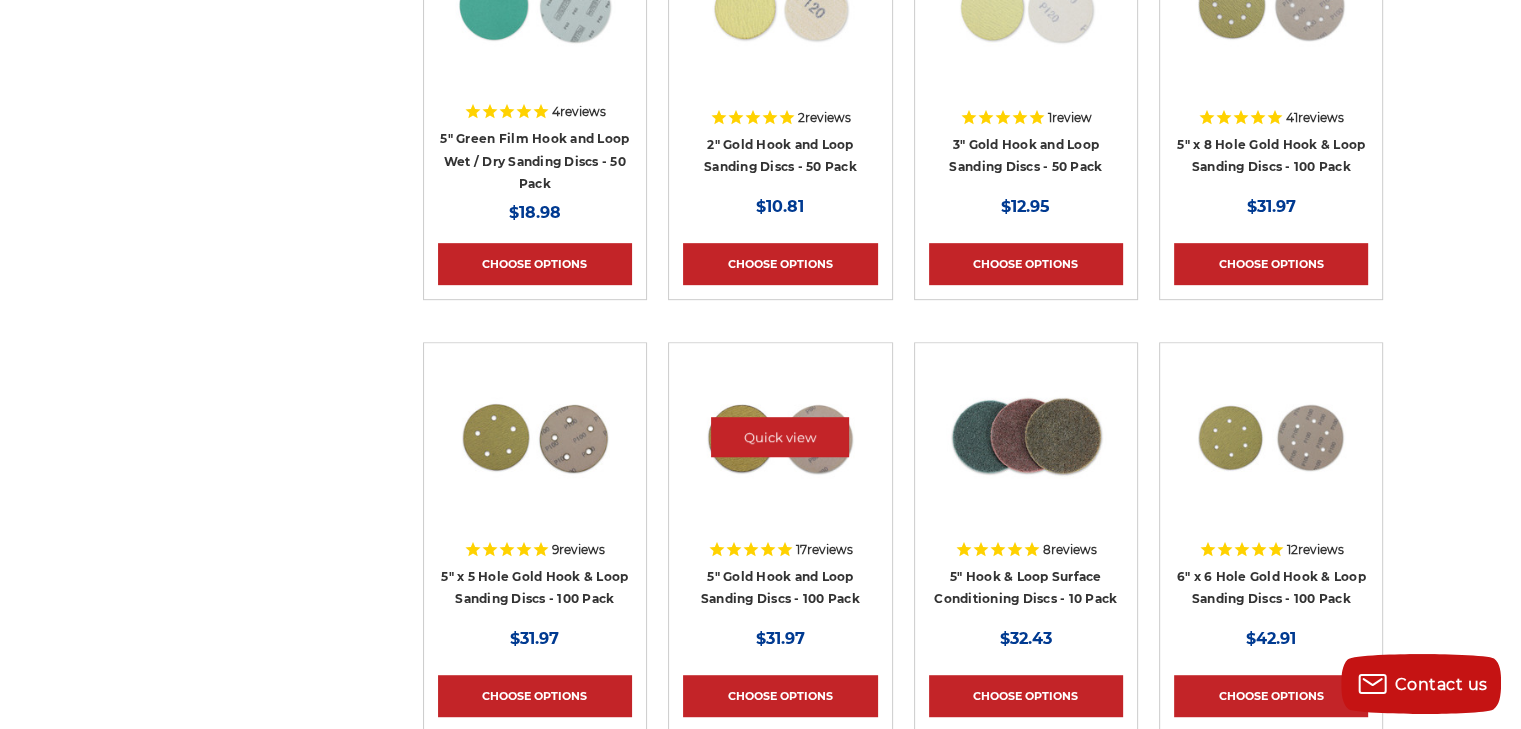 click at bounding box center [780, 437] 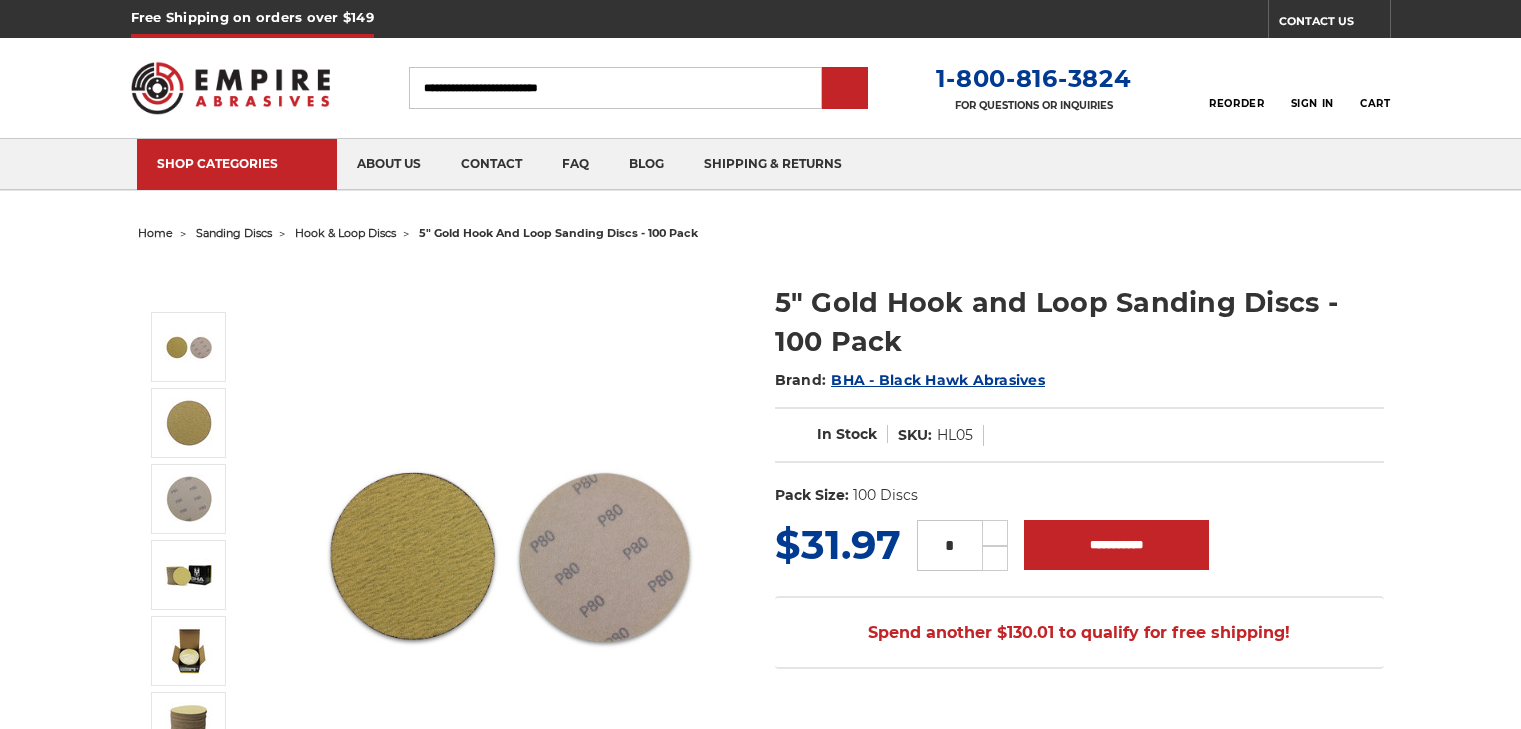 scroll, scrollTop: 0, scrollLeft: 0, axis: both 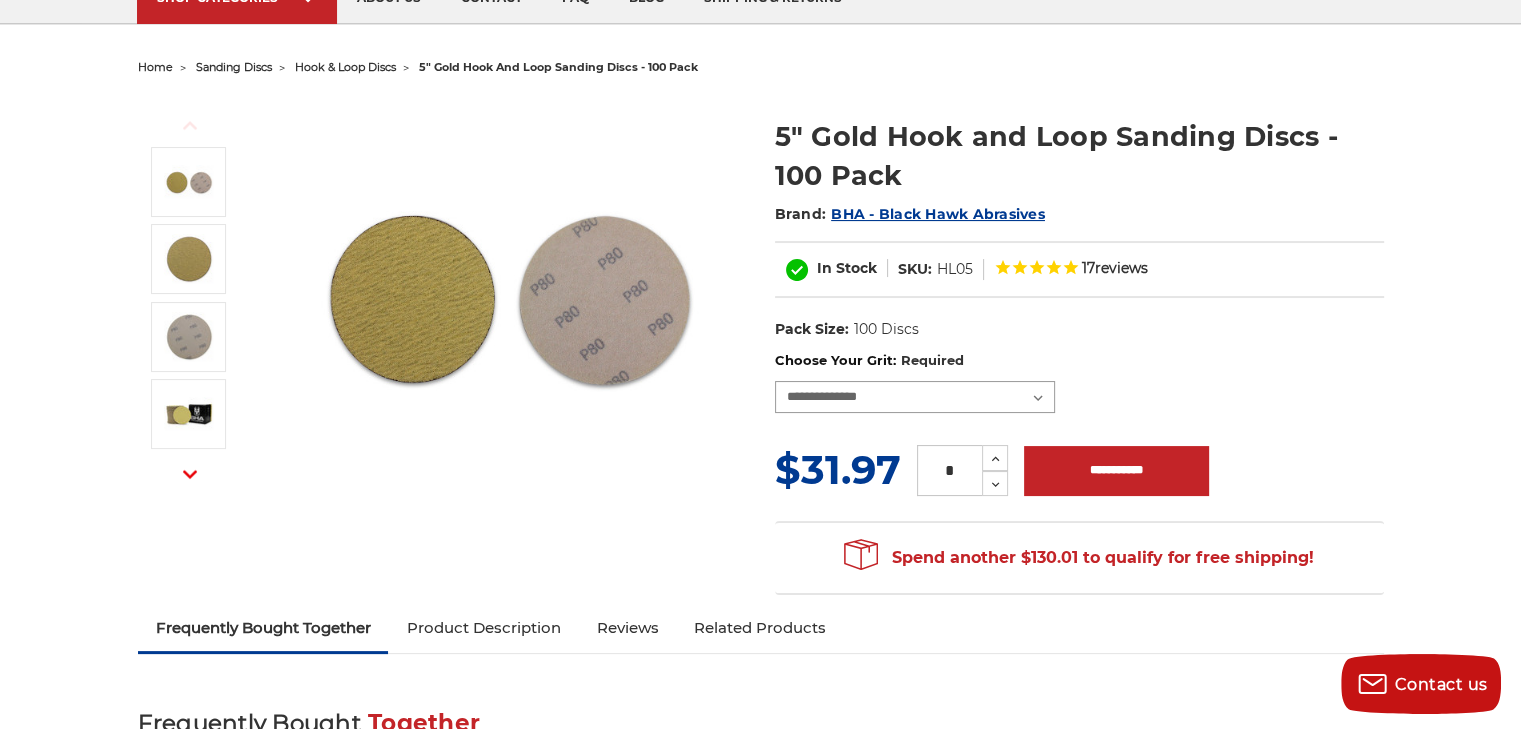 click on "**********" at bounding box center (915, 397) 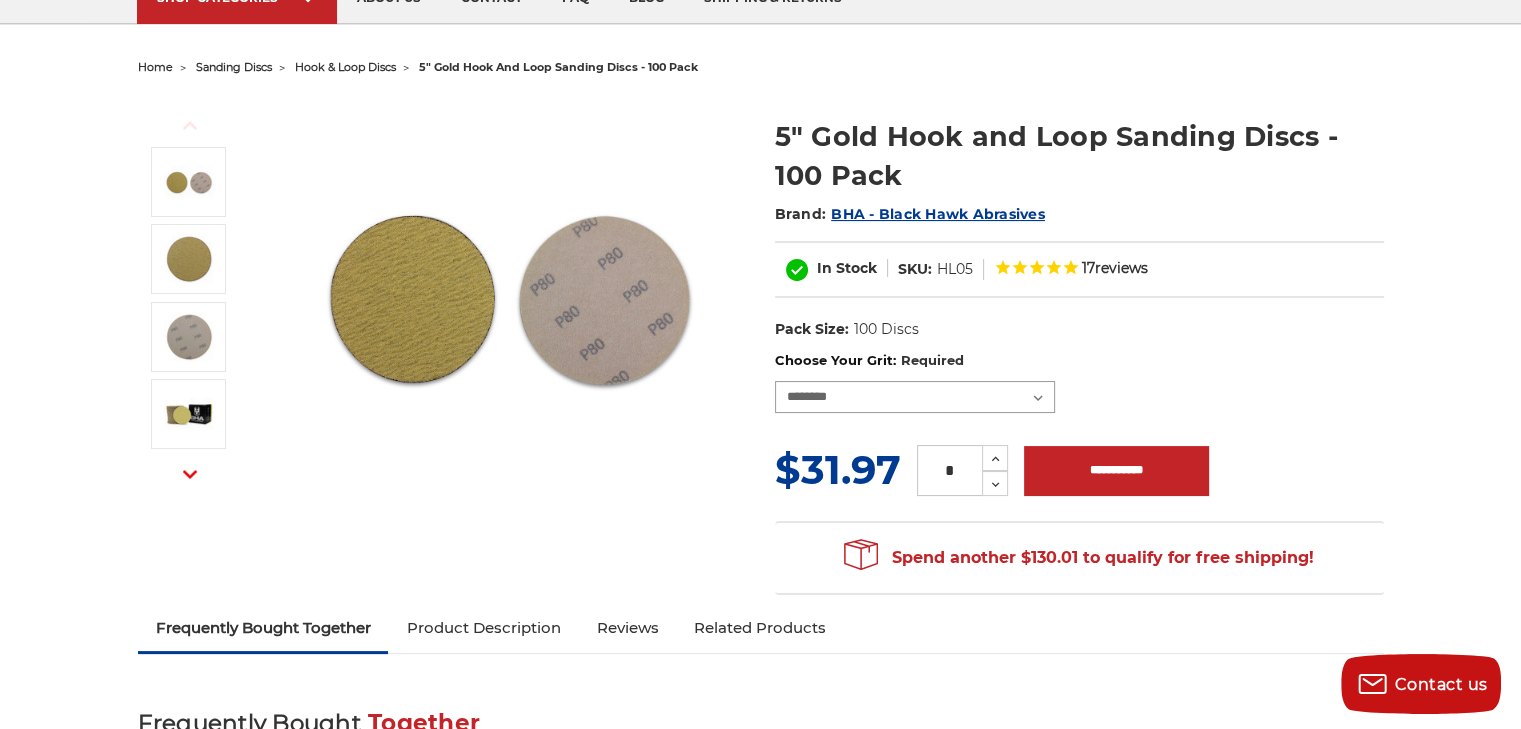 click on "**********" at bounding box center (915, 397) 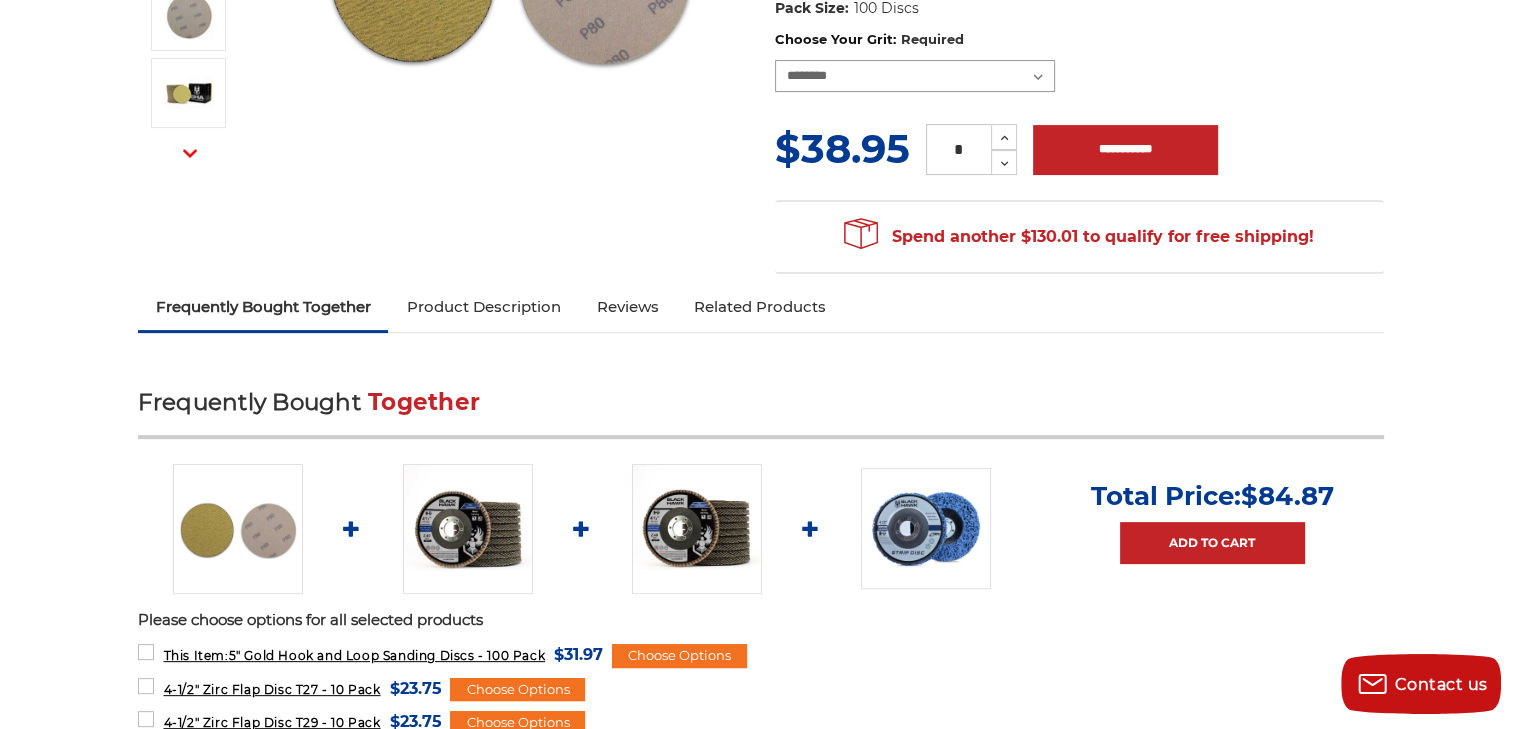 scroll, scrollTop: 533, scrollLeft: 0, axis: vertical 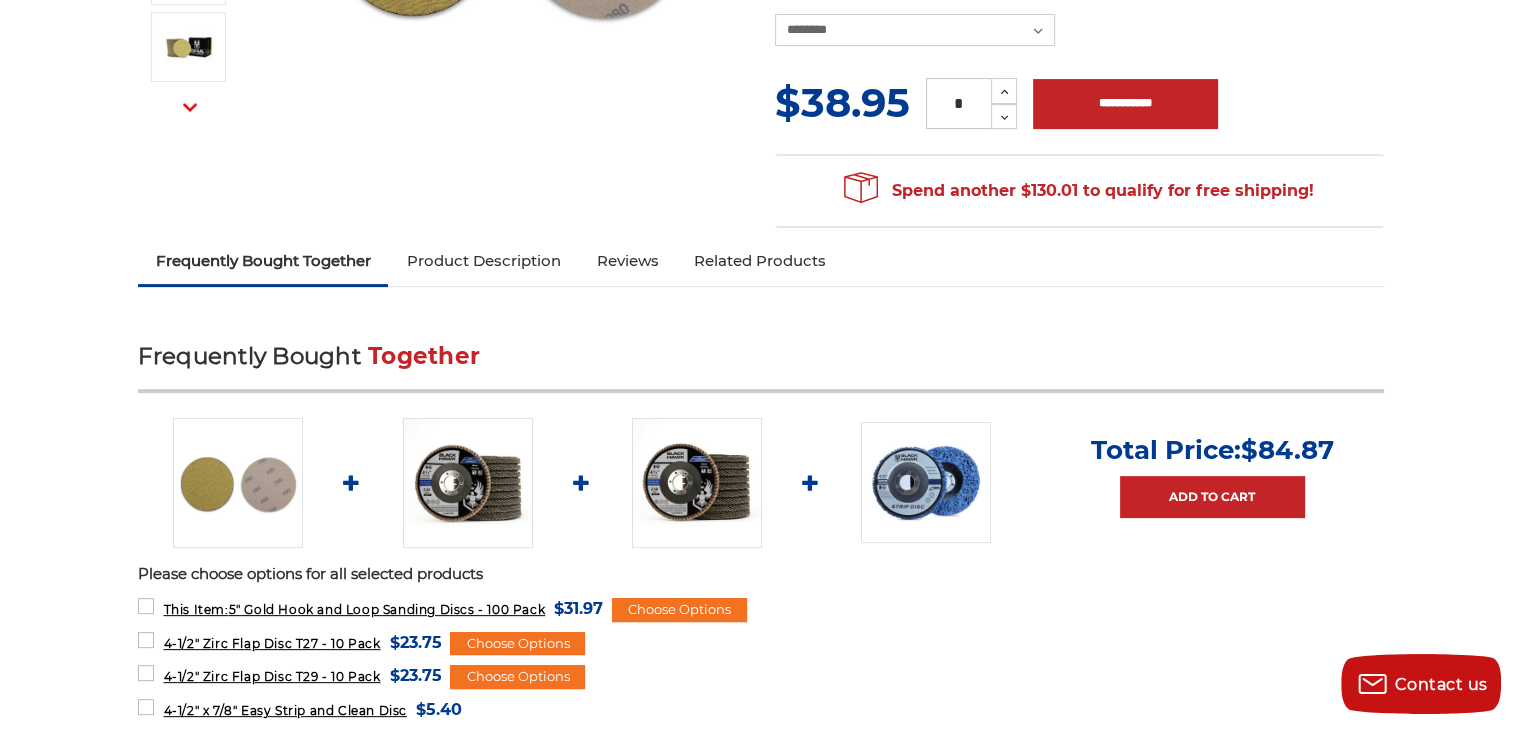 click on "Product Description" at bounding box center [483, 261] 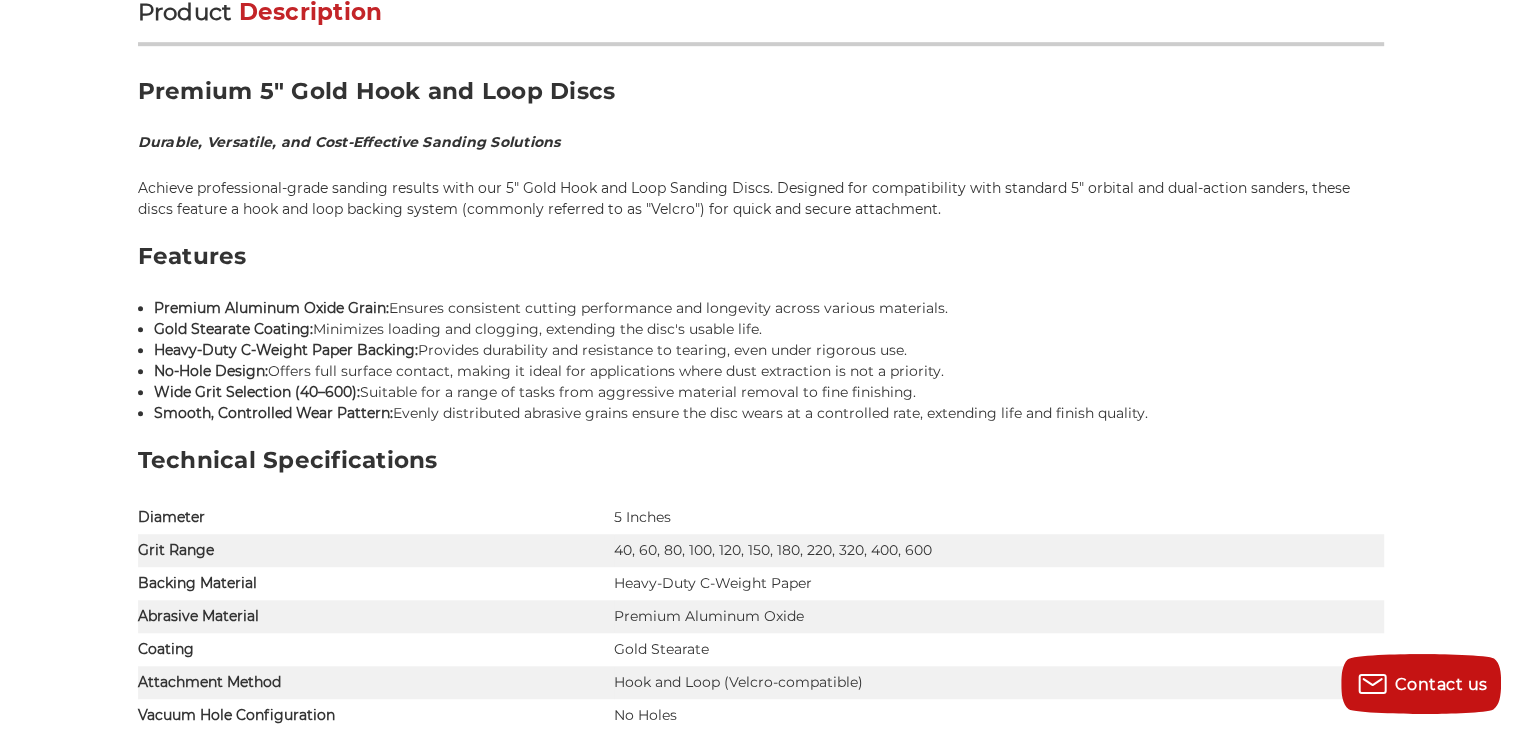 scroll, scrollTop: 1321, scrollLeft: 0, axis: vertical 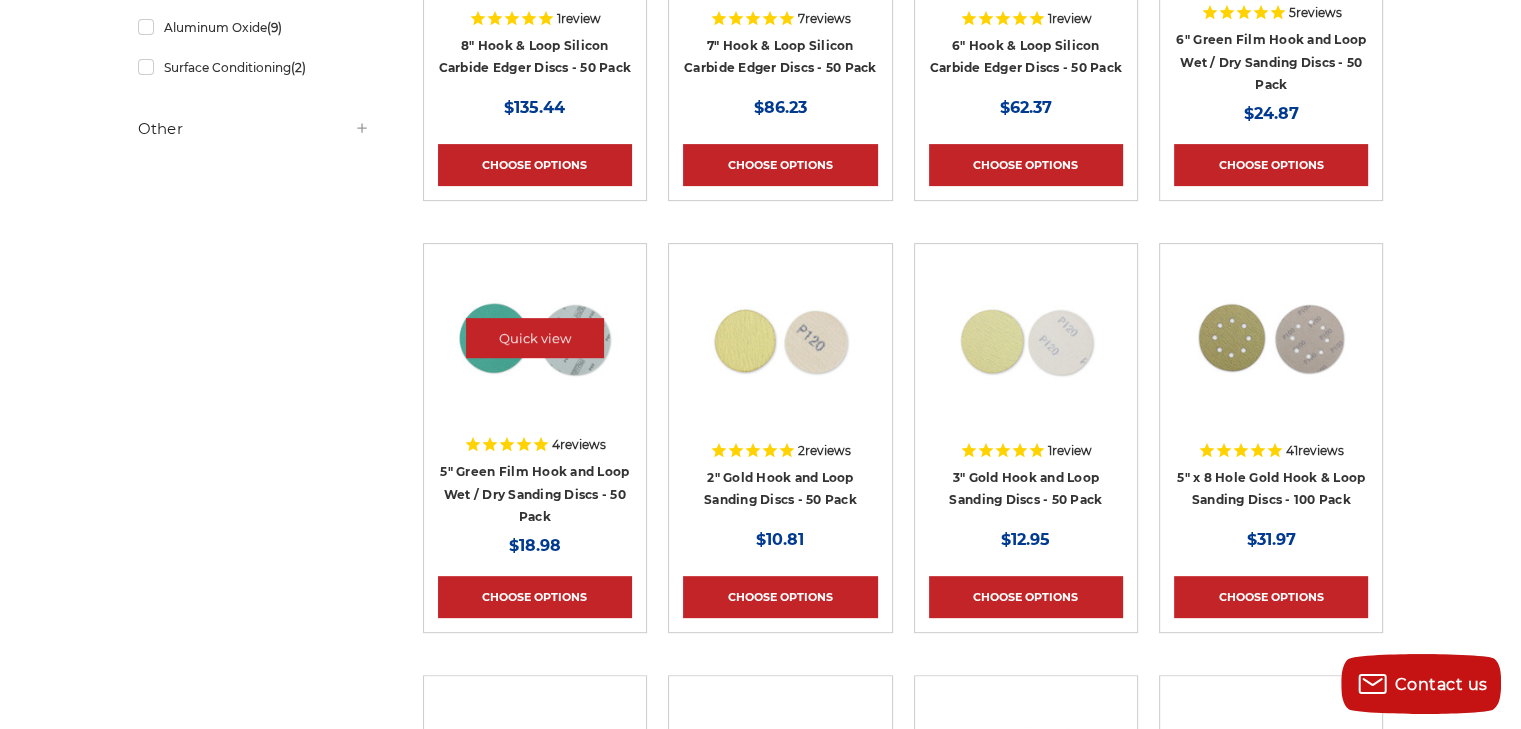 click at bounding box center [535, 338] 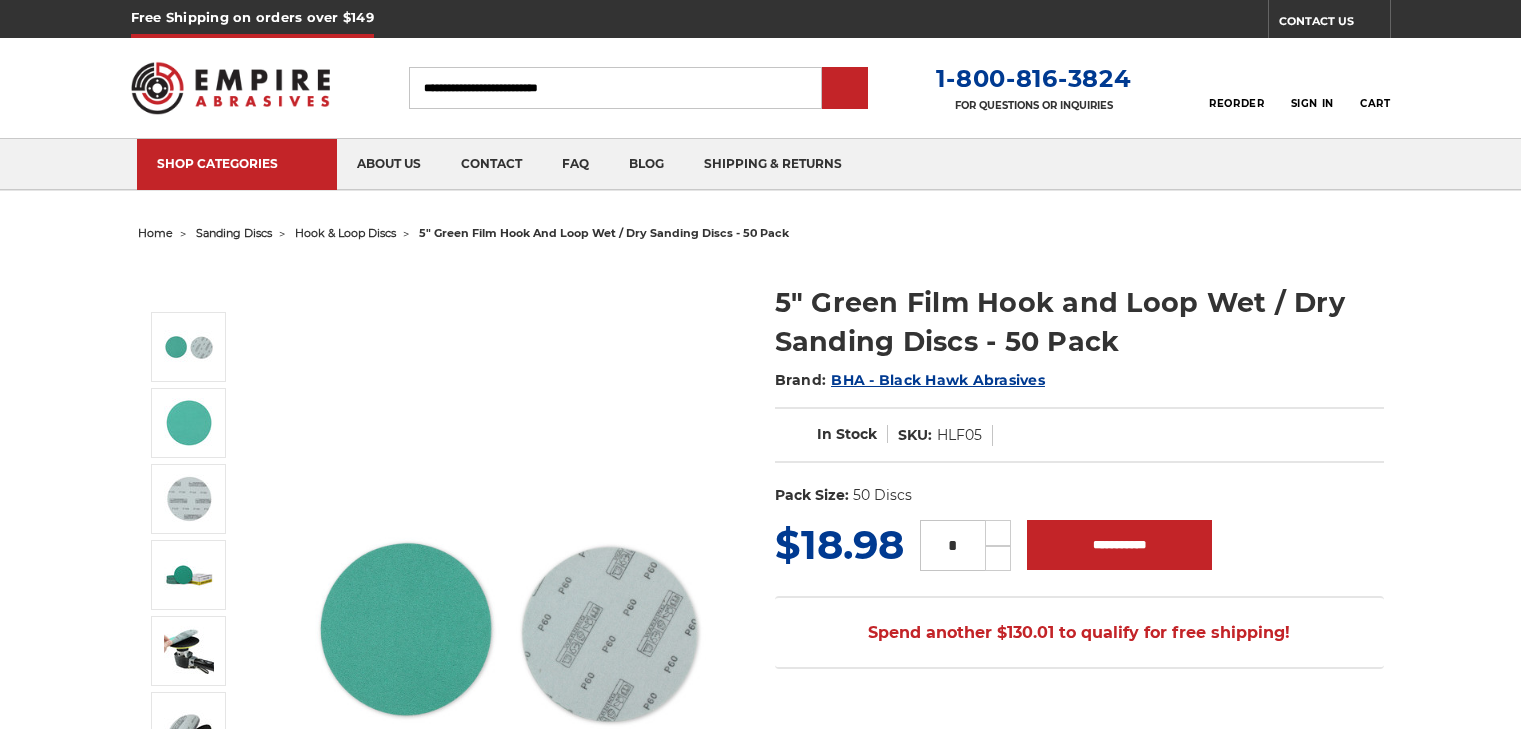 scroll, scrollTop: 0, scrollLeft: 0, axis: both 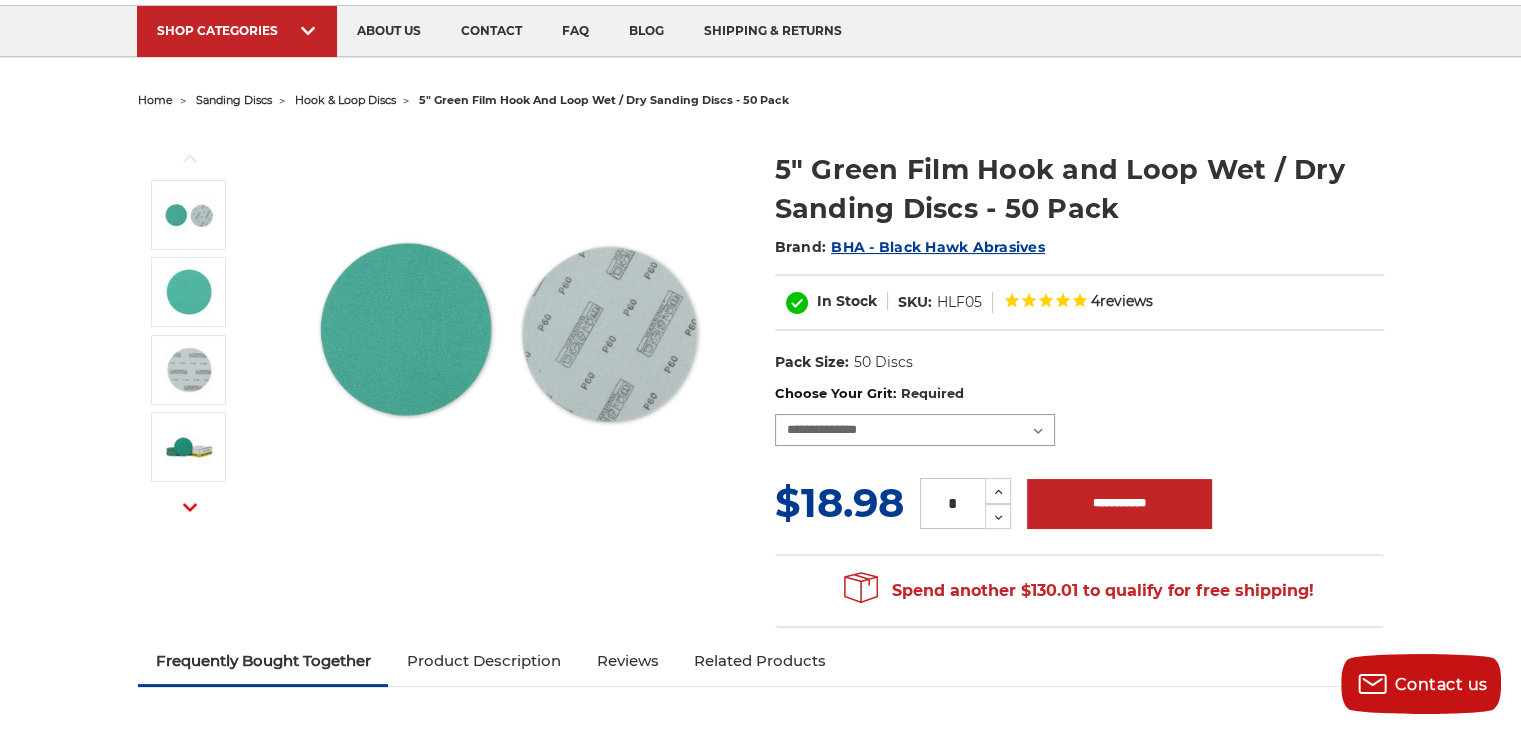 click on "**********" at bounding box center [915, 430] 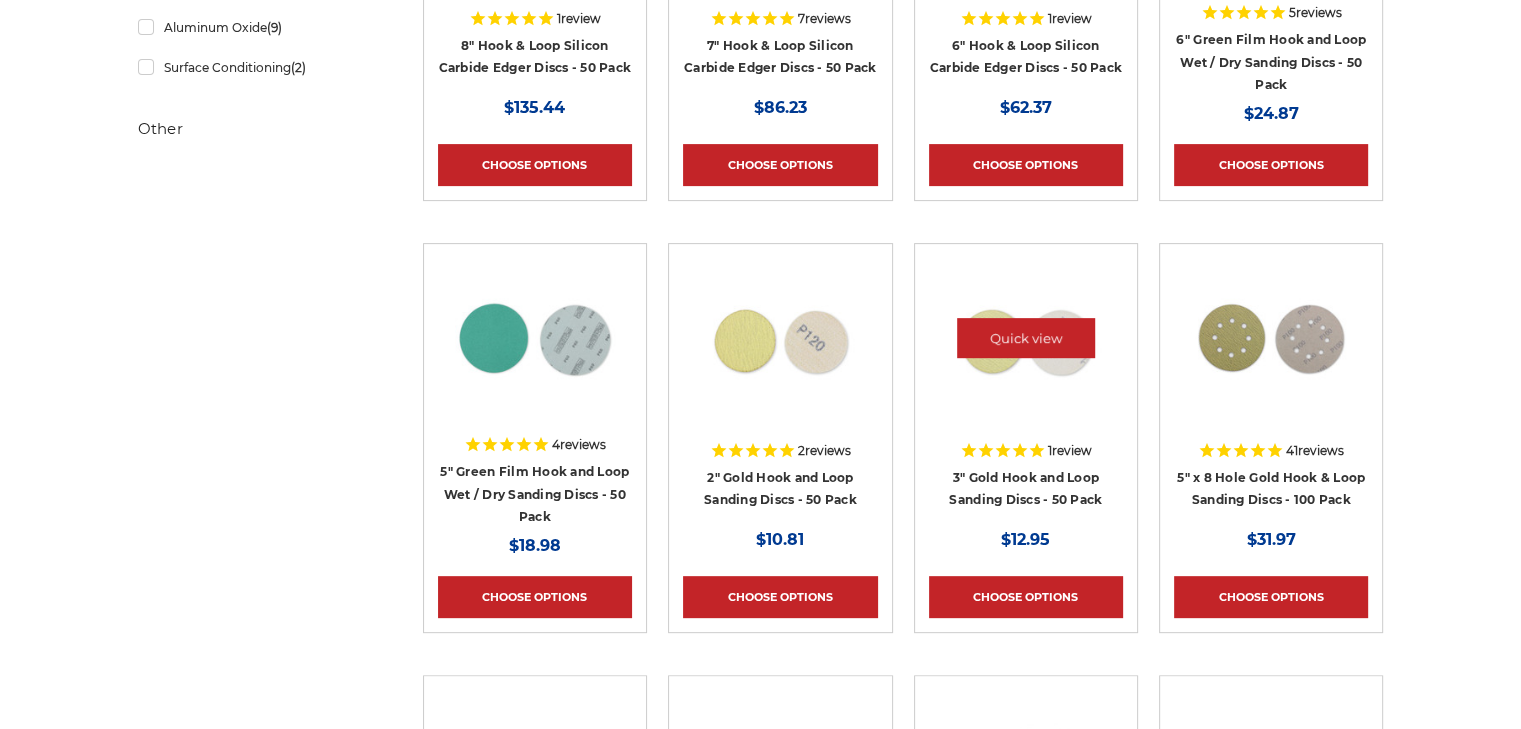 scroll, scrollTop: 633, scrollLeft: 0, axis: vertical 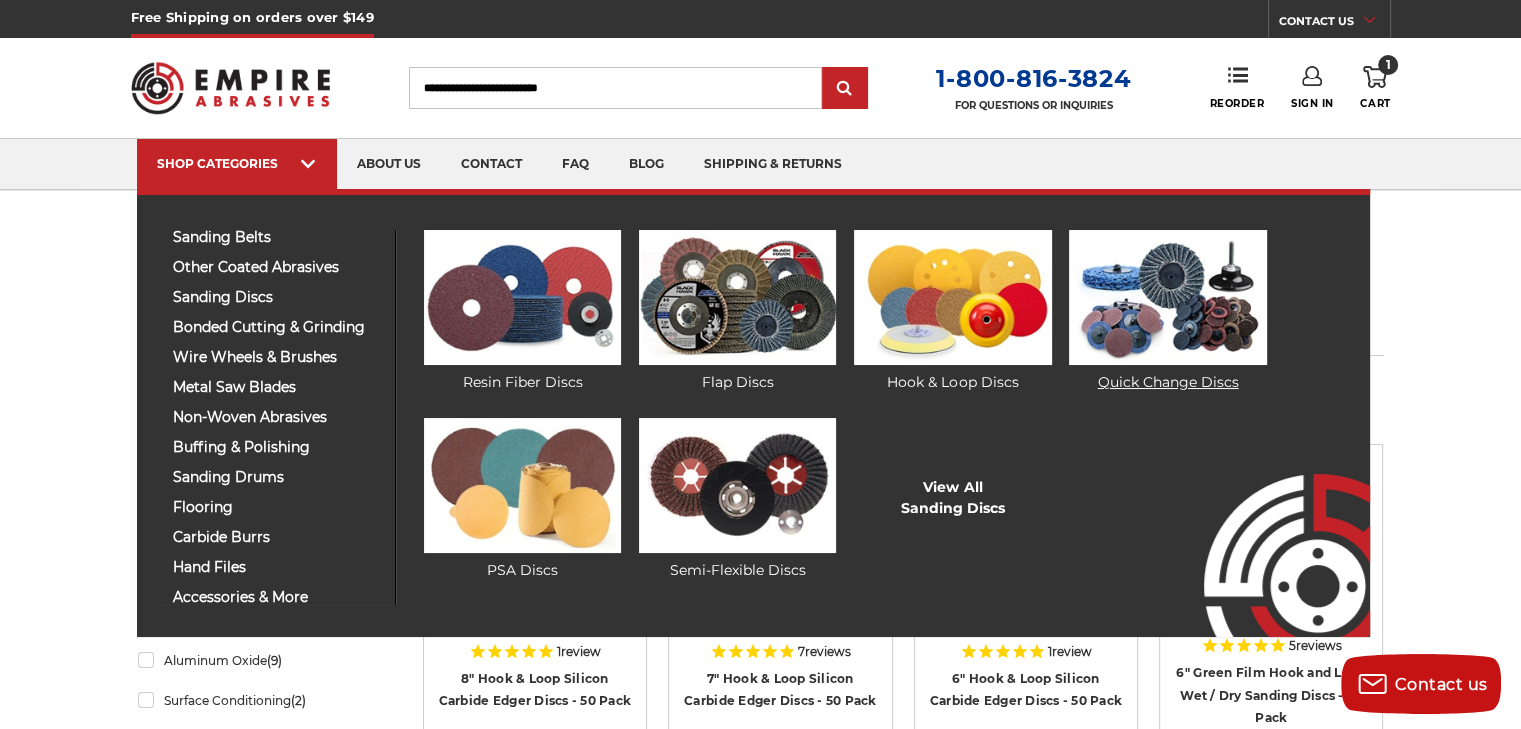 click at bounding box center [1167, 297] 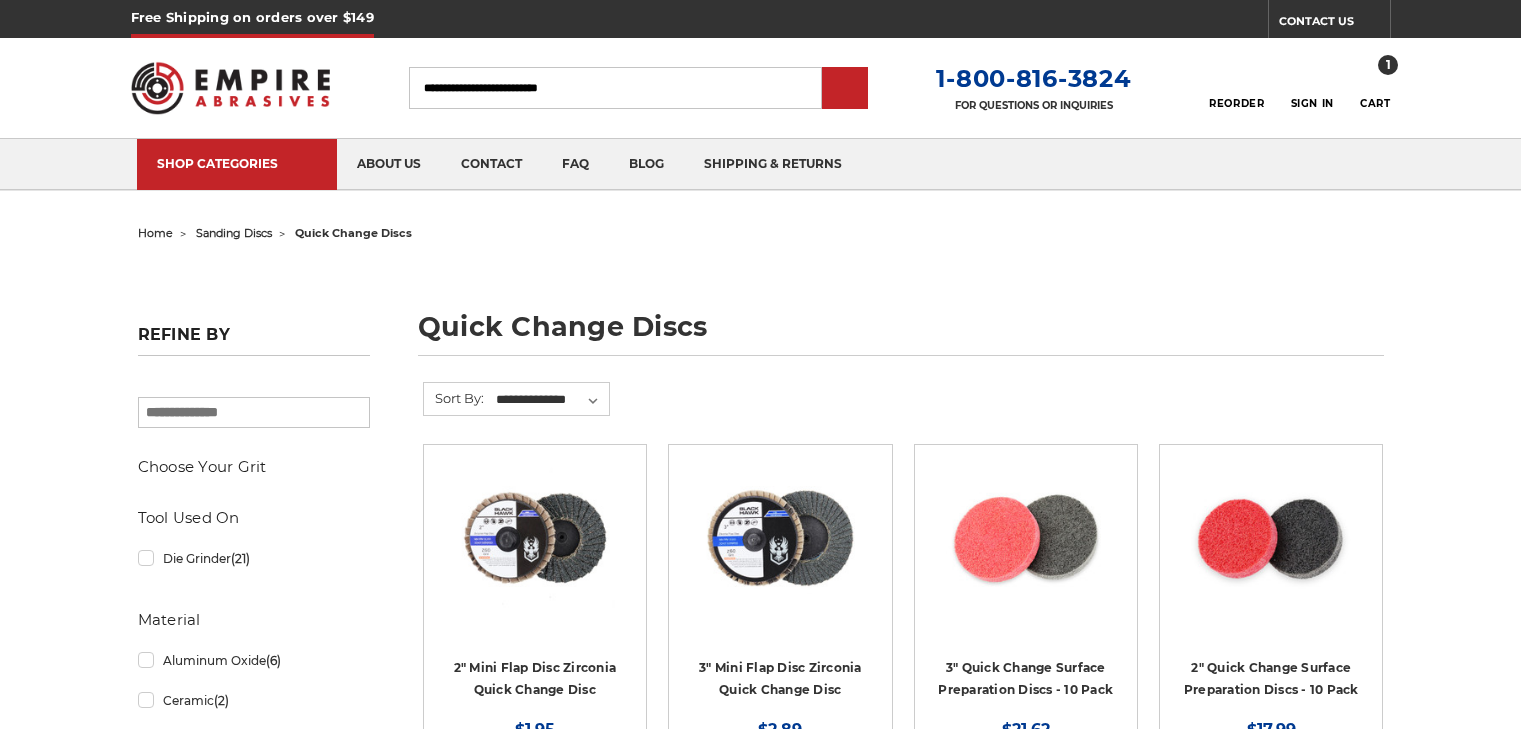 scroll, scrollTop: 0, scrollLeft: 0, axis: both 